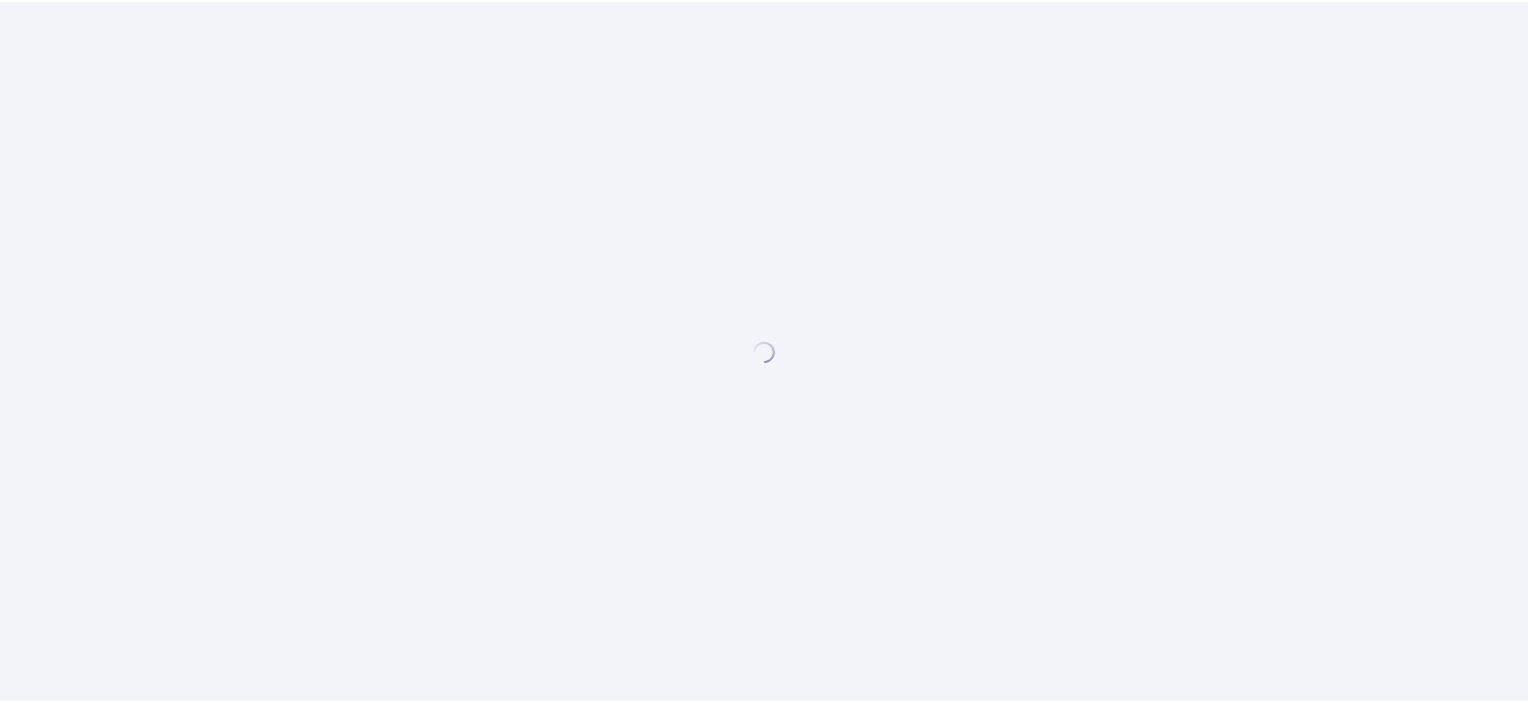 scroll, scrollTop: 0, scrollLeft: 0, axis: both 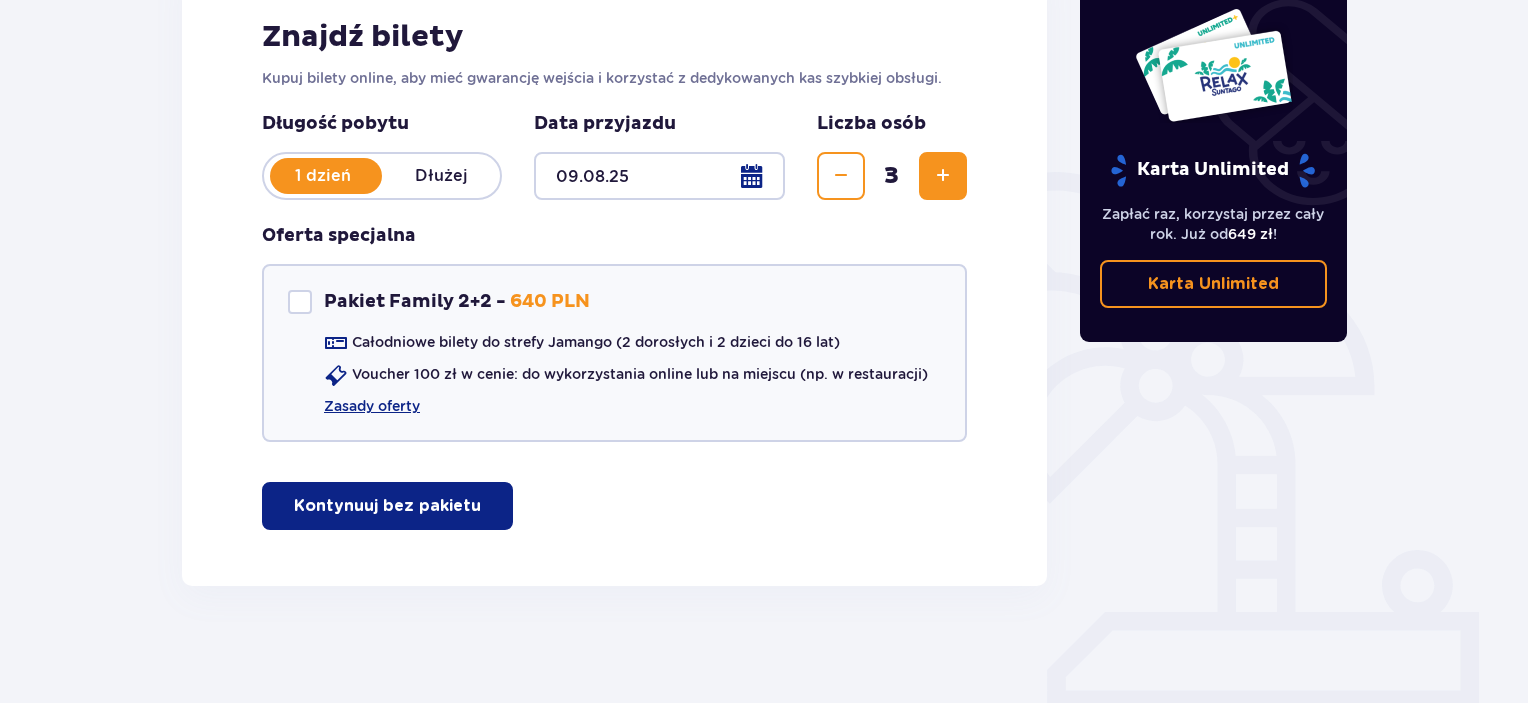 click on "Kontynuuj bez pakietu" at bounding box center (387, 506) 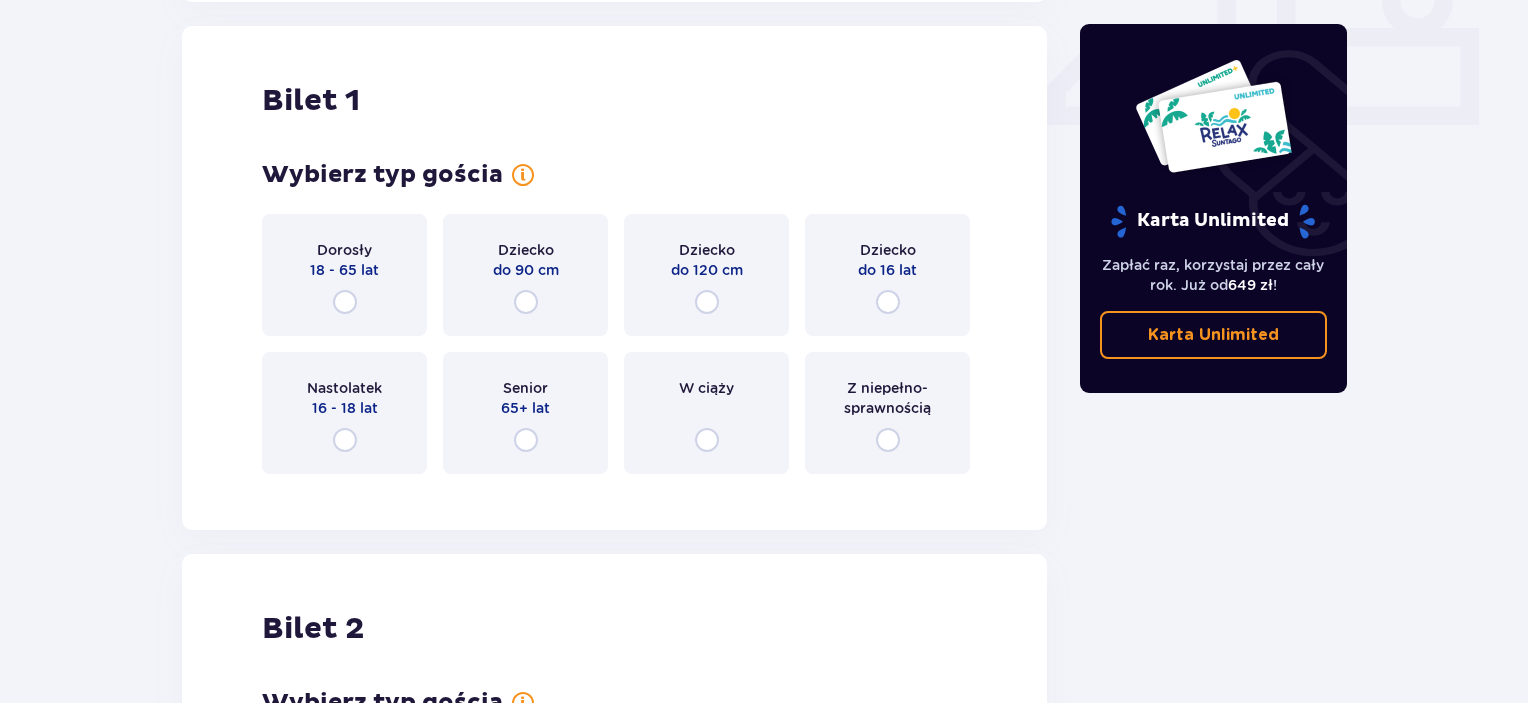 scroll, scrollTop: 909, scrollLeft: 0, axis: vertical 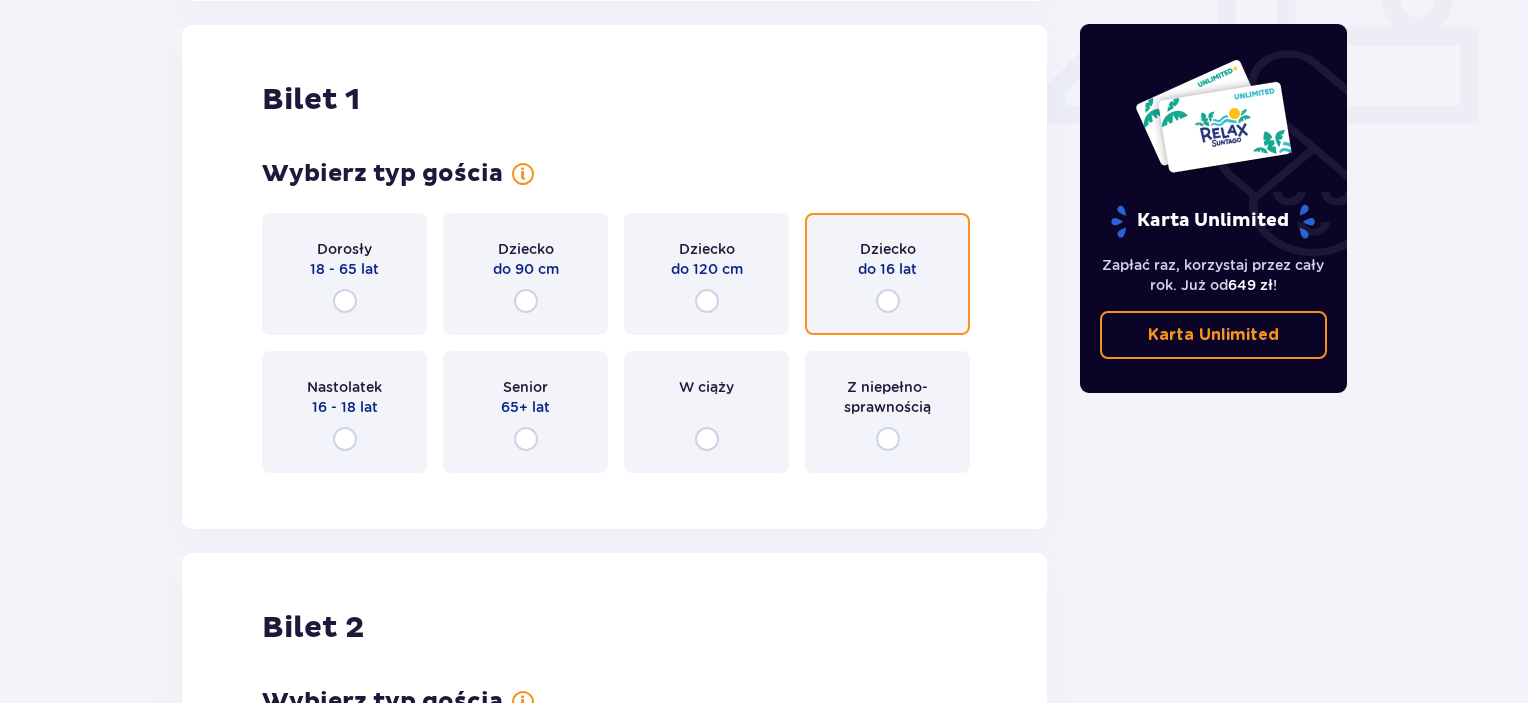 click at bounding box center [888, 301] 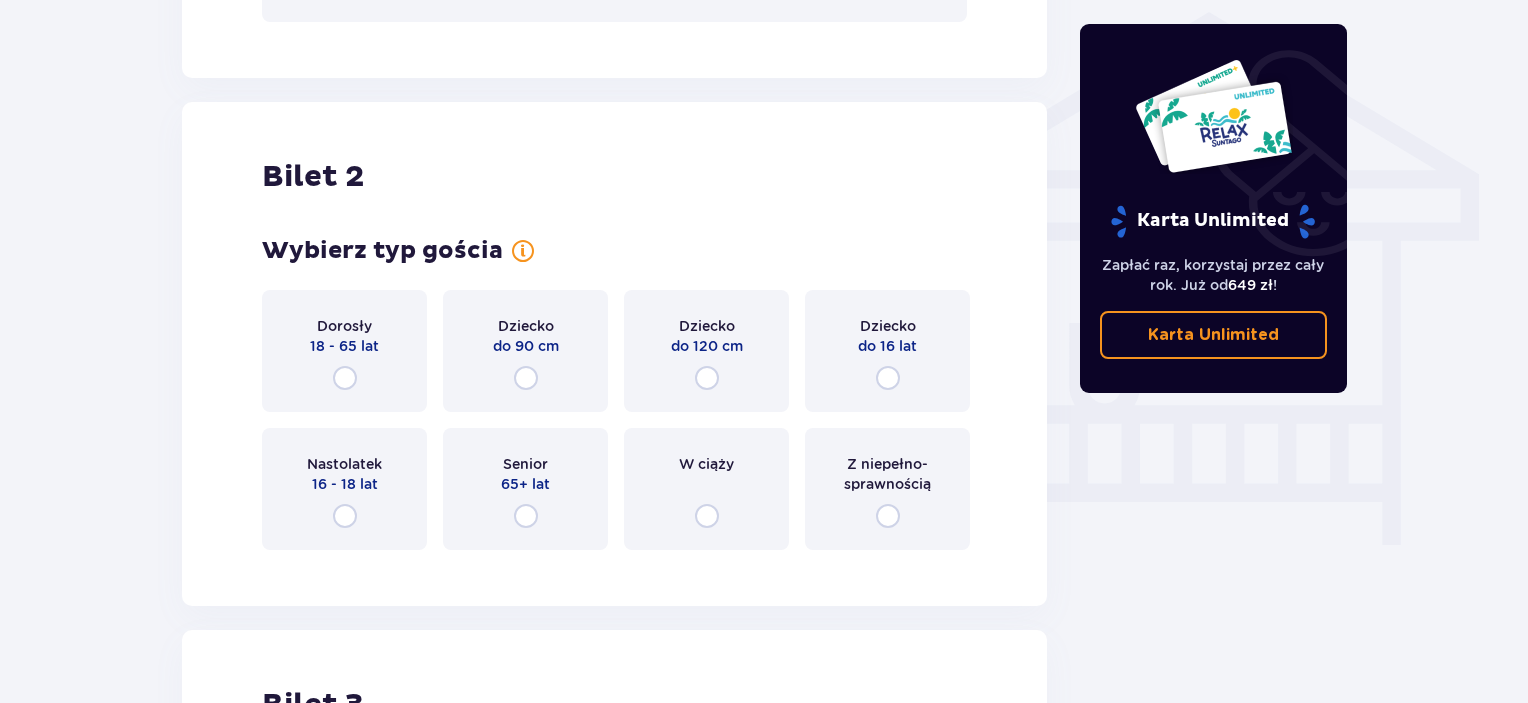 scroll, scrollTop: 1728, scrollLeft: 0, axis: vertical 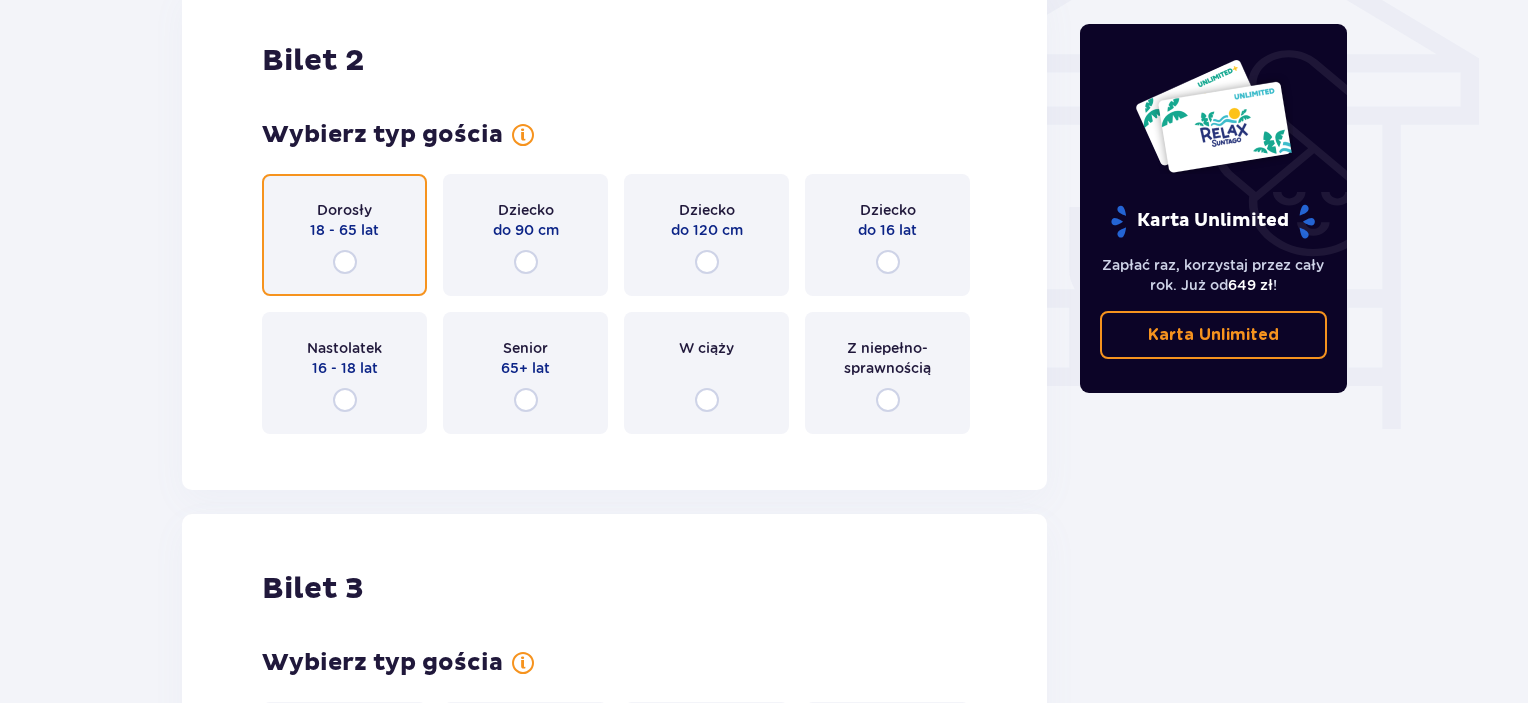 click at bounding box center [345, 262] 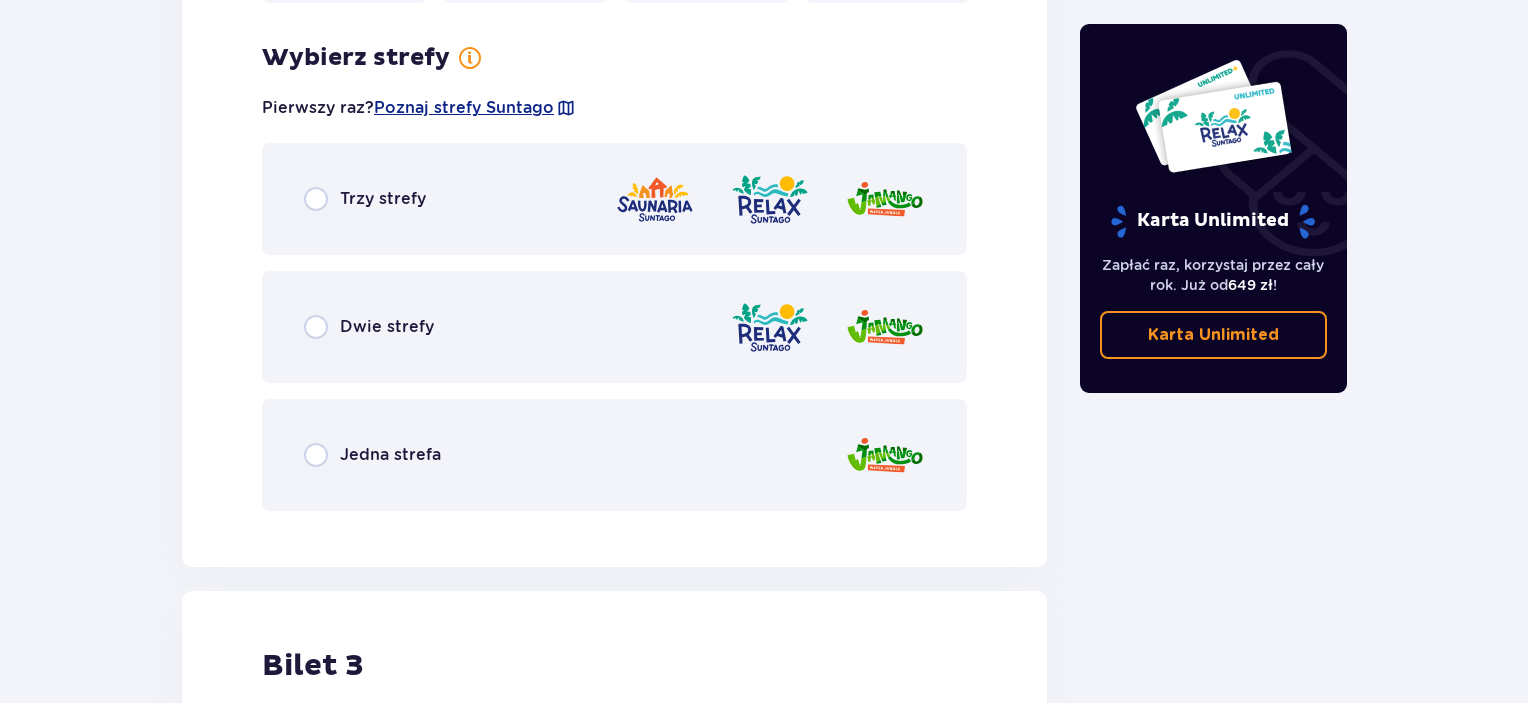scroll, scrollTop: 2157, scrollLeft: 0, axis: vertical 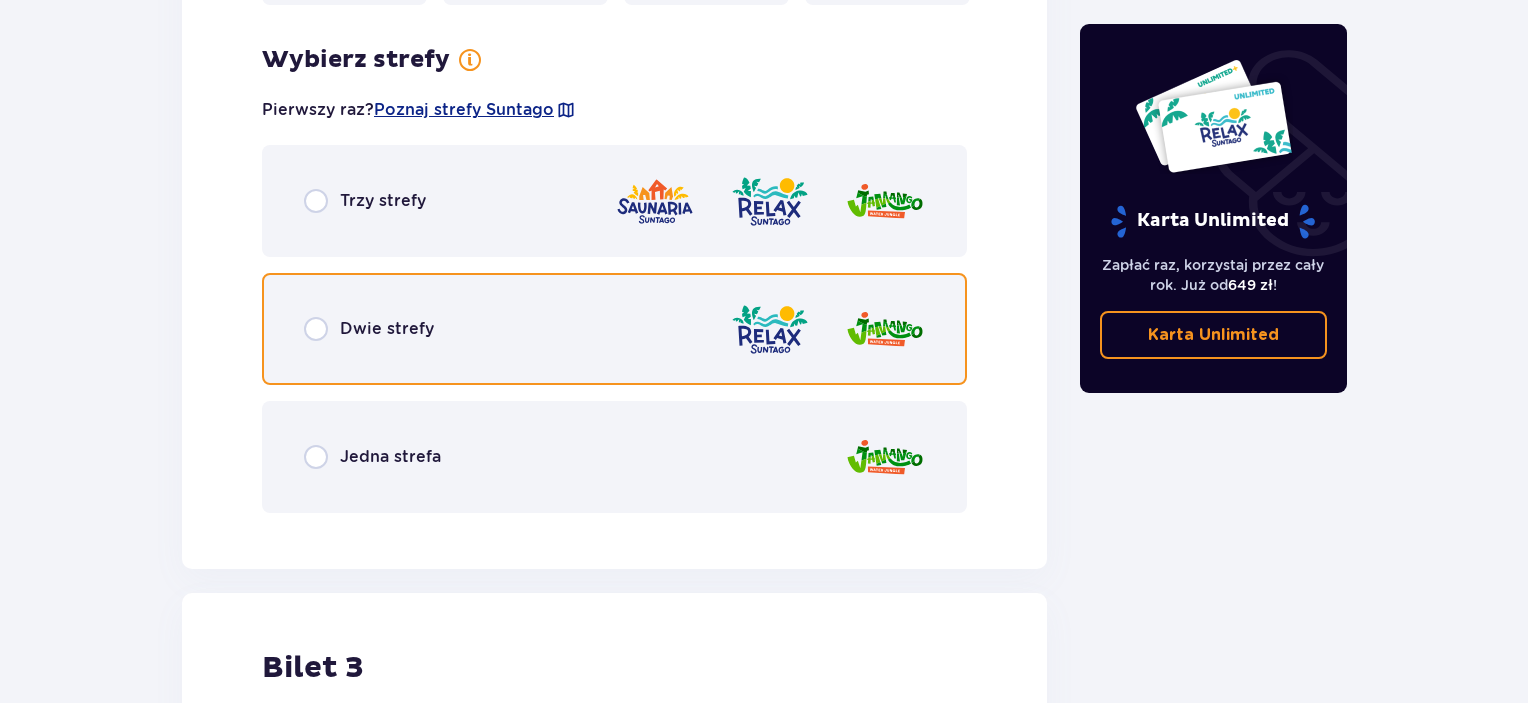 click at bounding box center [316, 329] 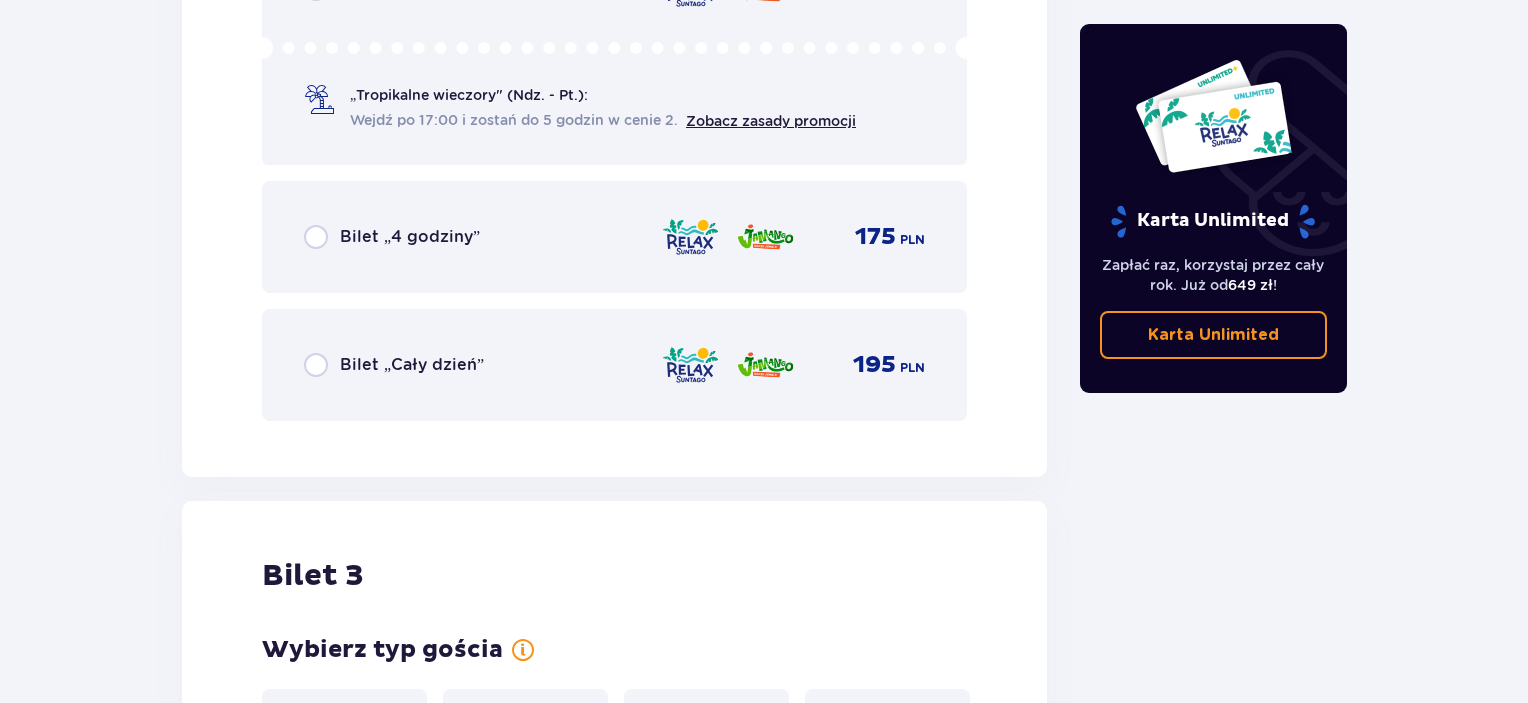 scroll, scrollTop: 2821, scrollLeft: 0, axis: vertical 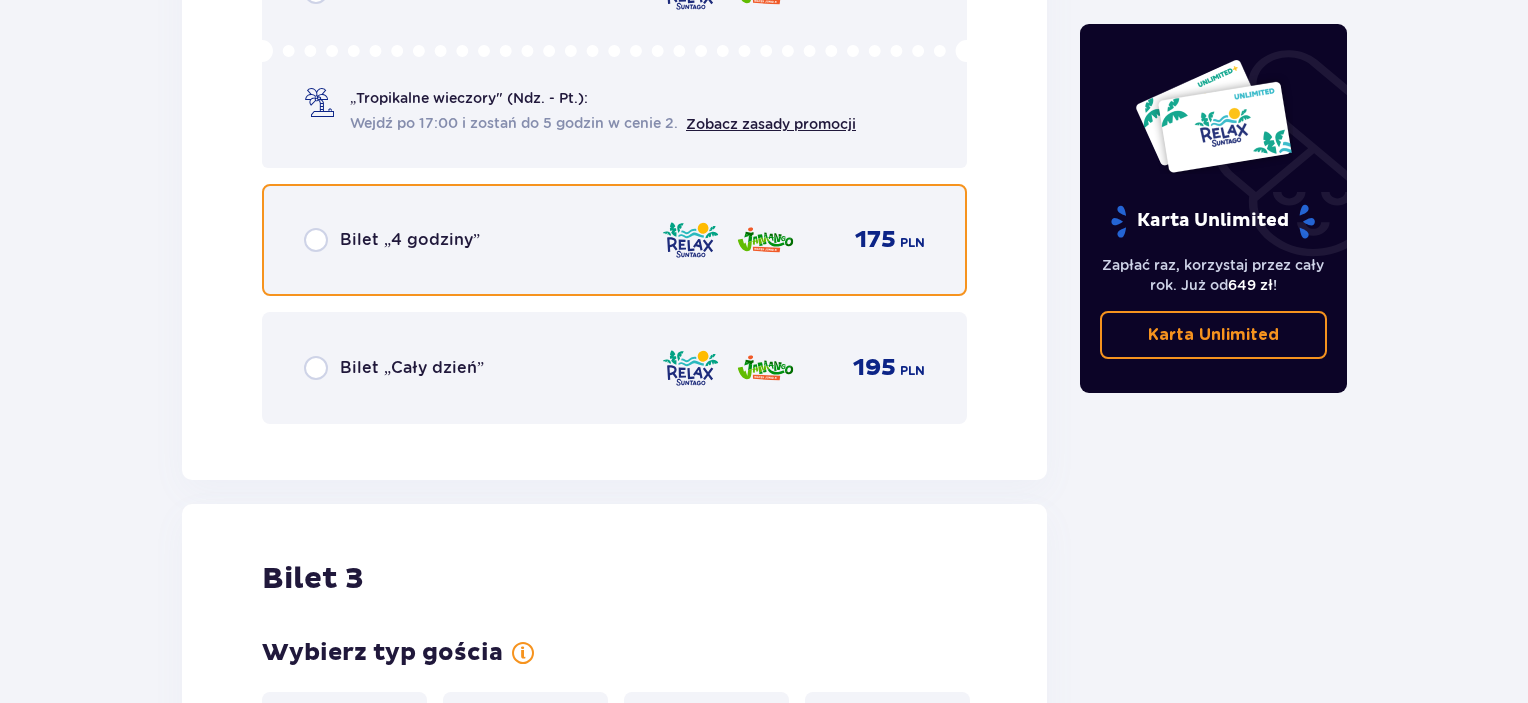 click at bounding box center (316, 240) 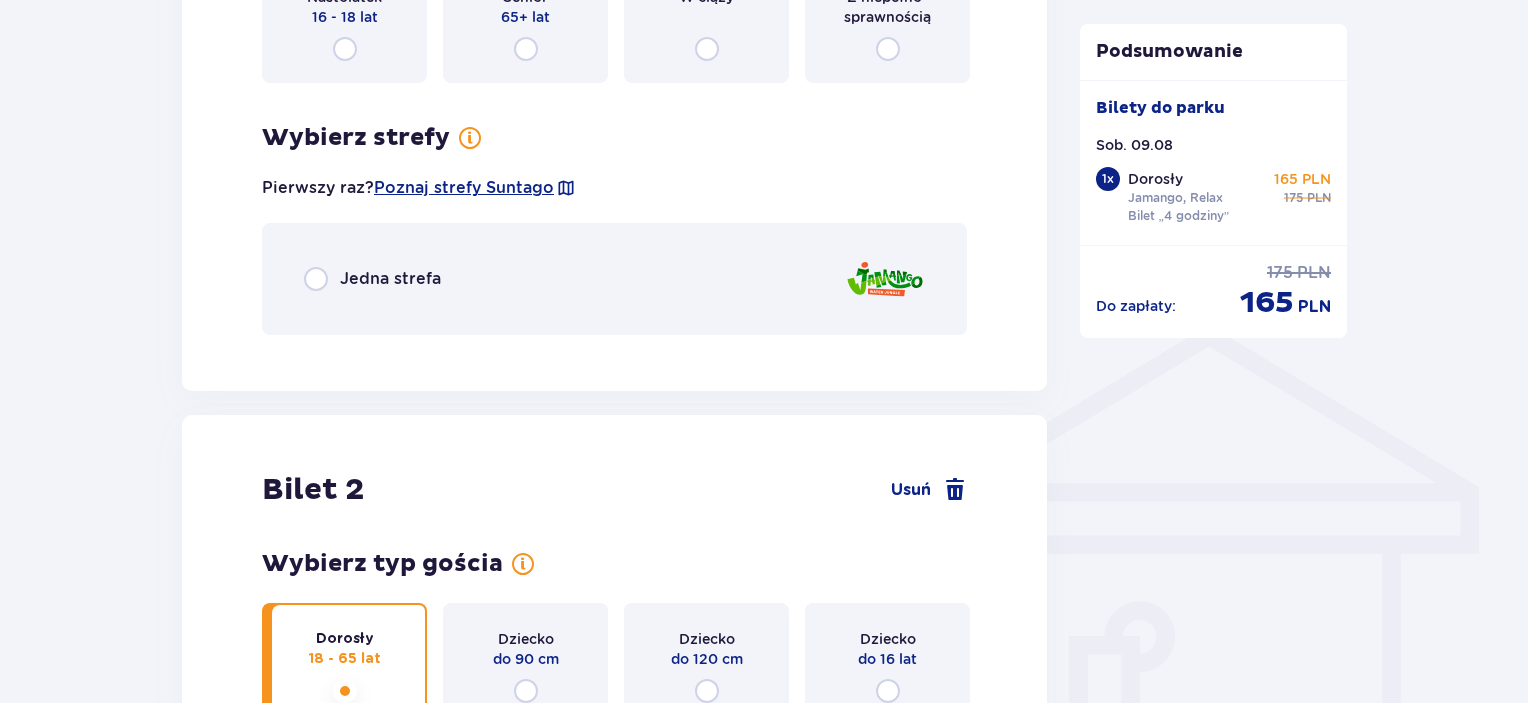 scroll, scrollTop: 1300, scrollLeft: 0, axis: vertical 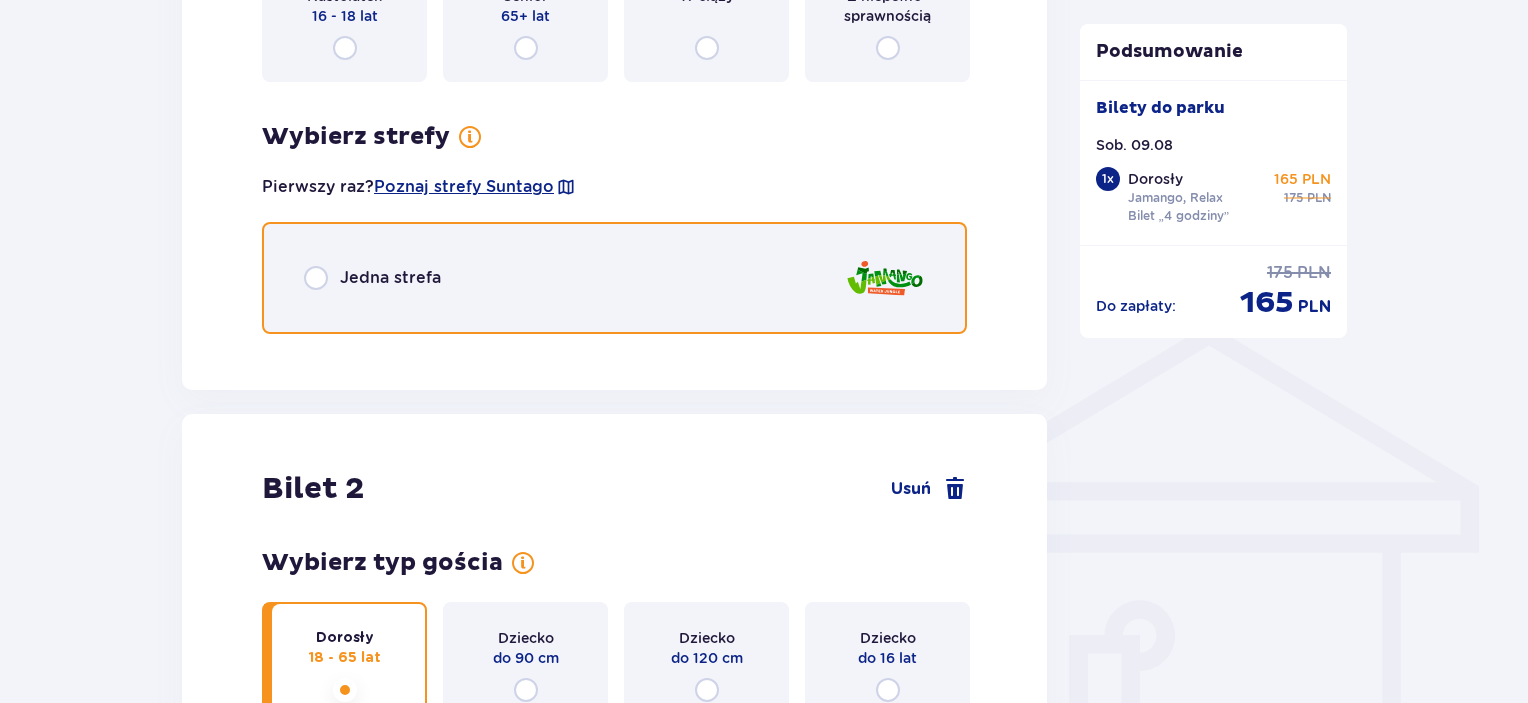 click at bounding box center (316, 278) 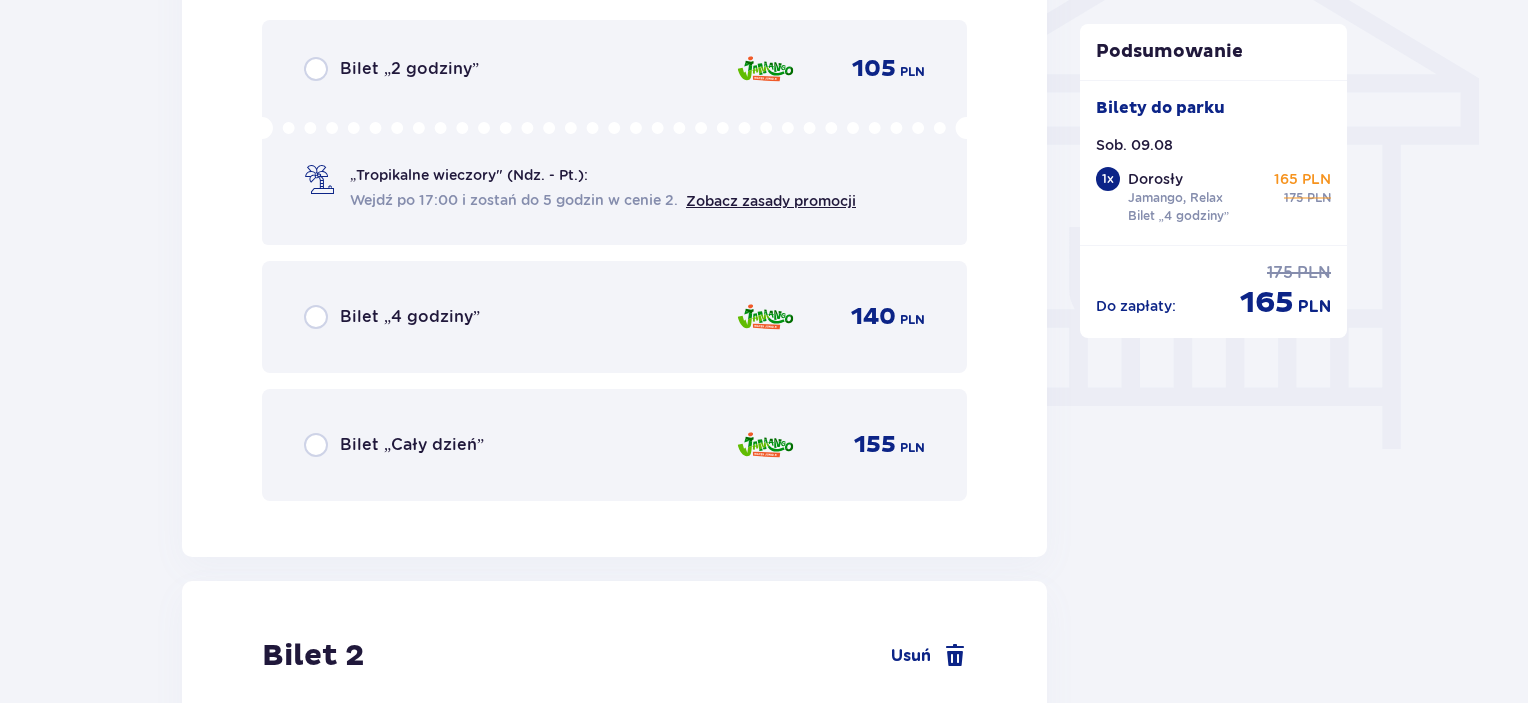 scroll, scrollTop: 1709, scrollLeft: 0, axis: vertical 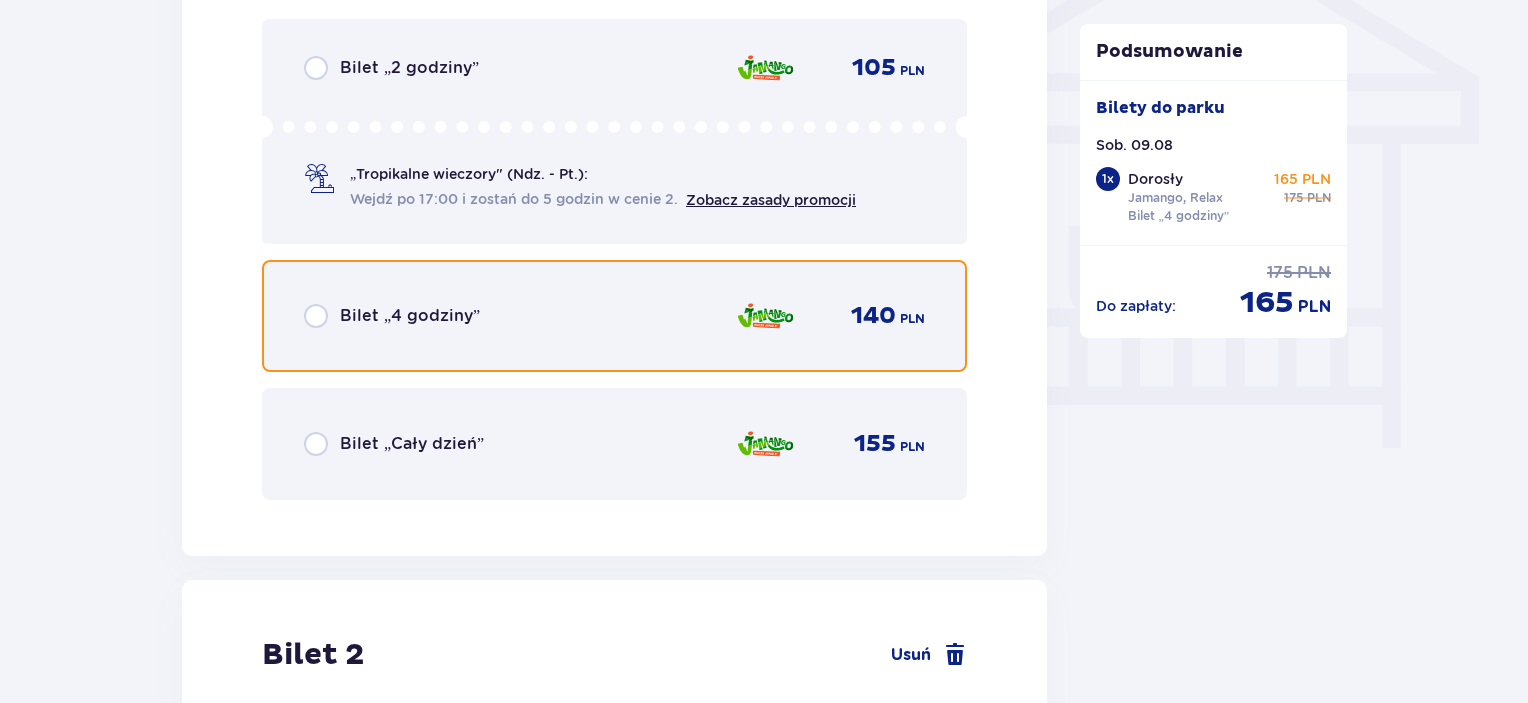 click at bounding box center [316, 316] 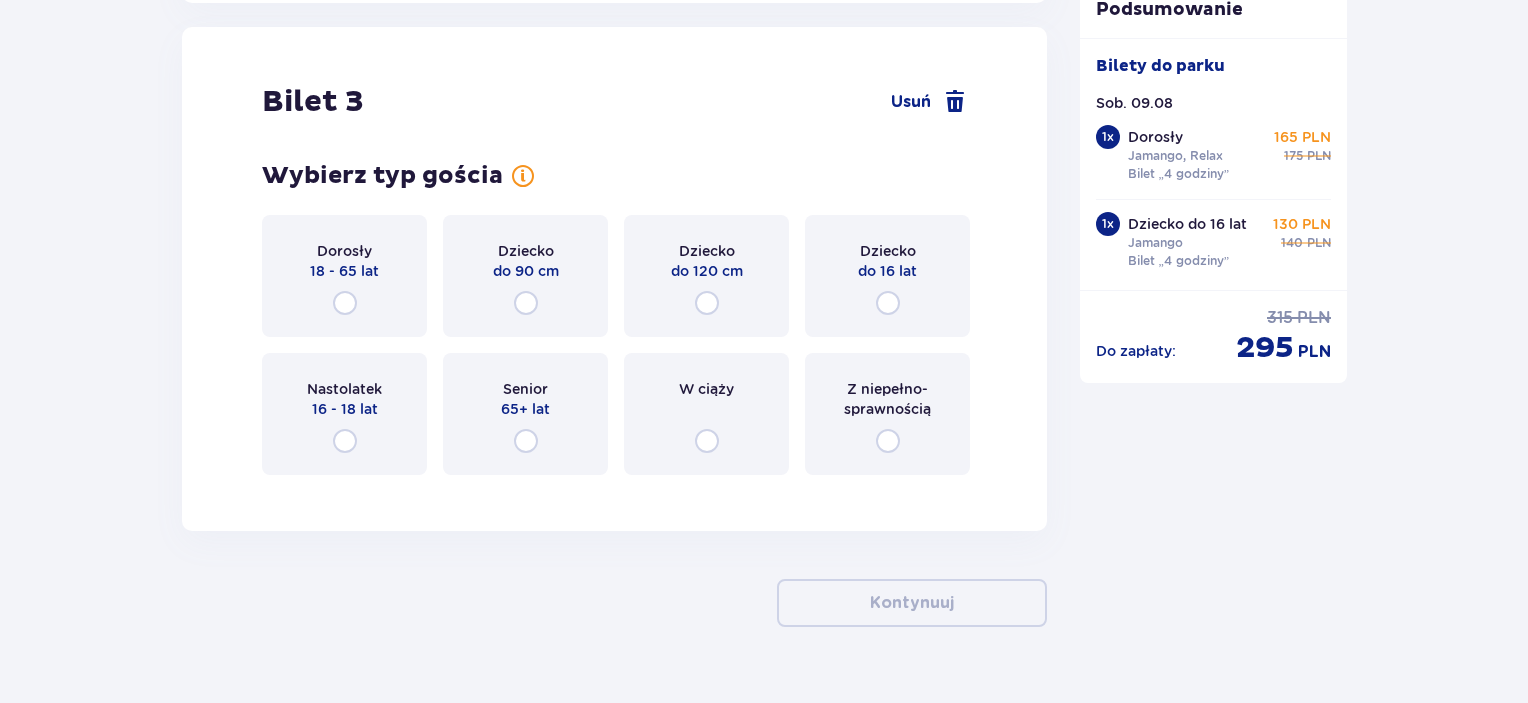 scroll, scrollTop: 3914, scrollLeft: 0, axis: vertical 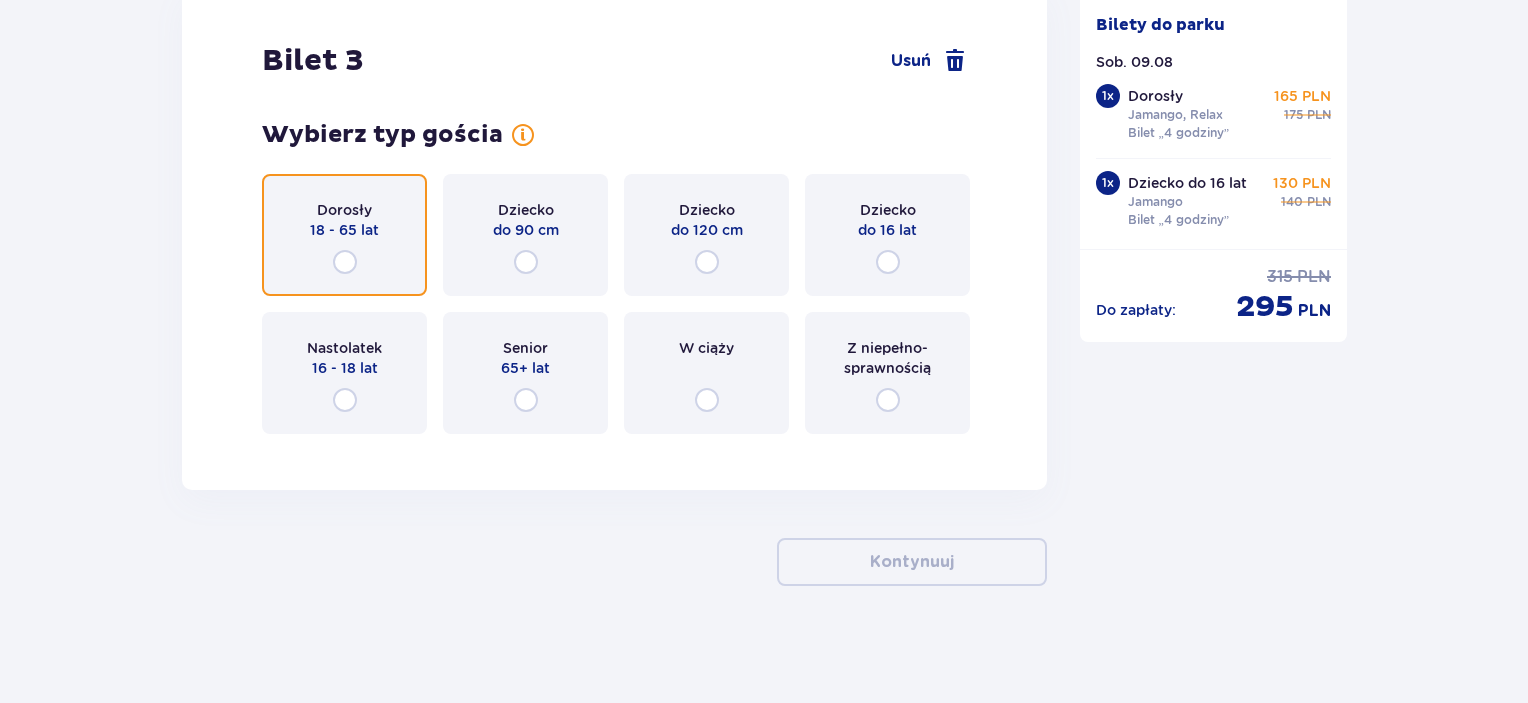 click at bounding box center (345, 262) 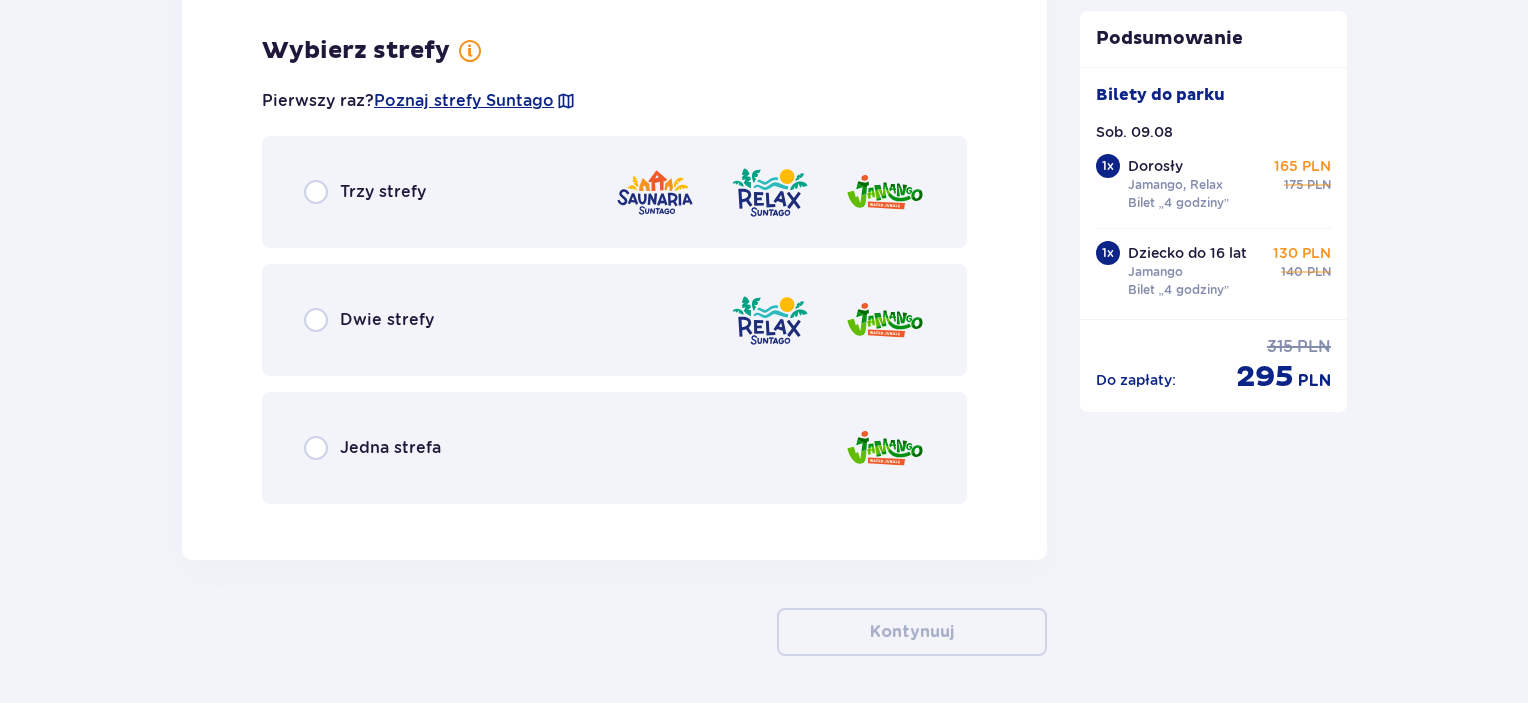 scroll, scrollTop: 4361, scrollLeft: 0, axis: vertical 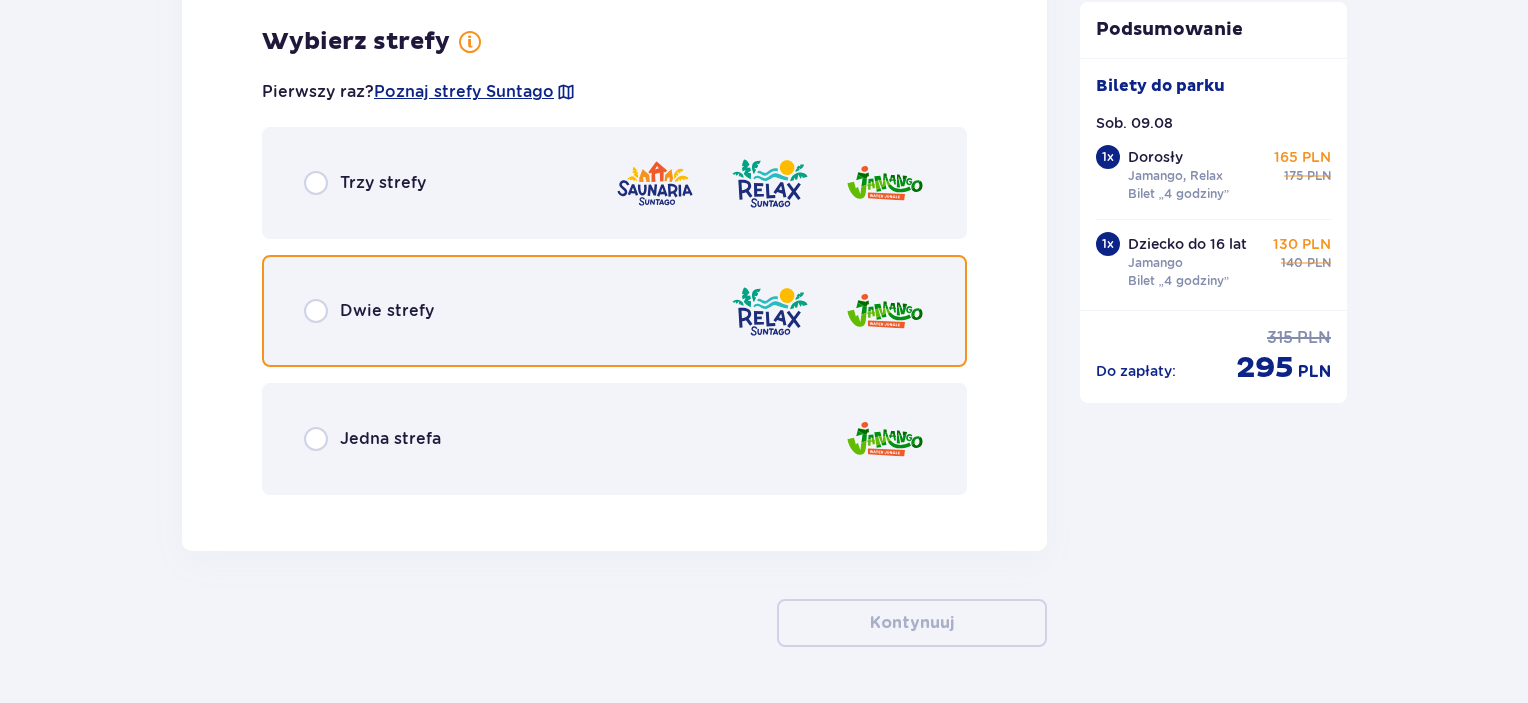 click at bounding box center [316, 311] 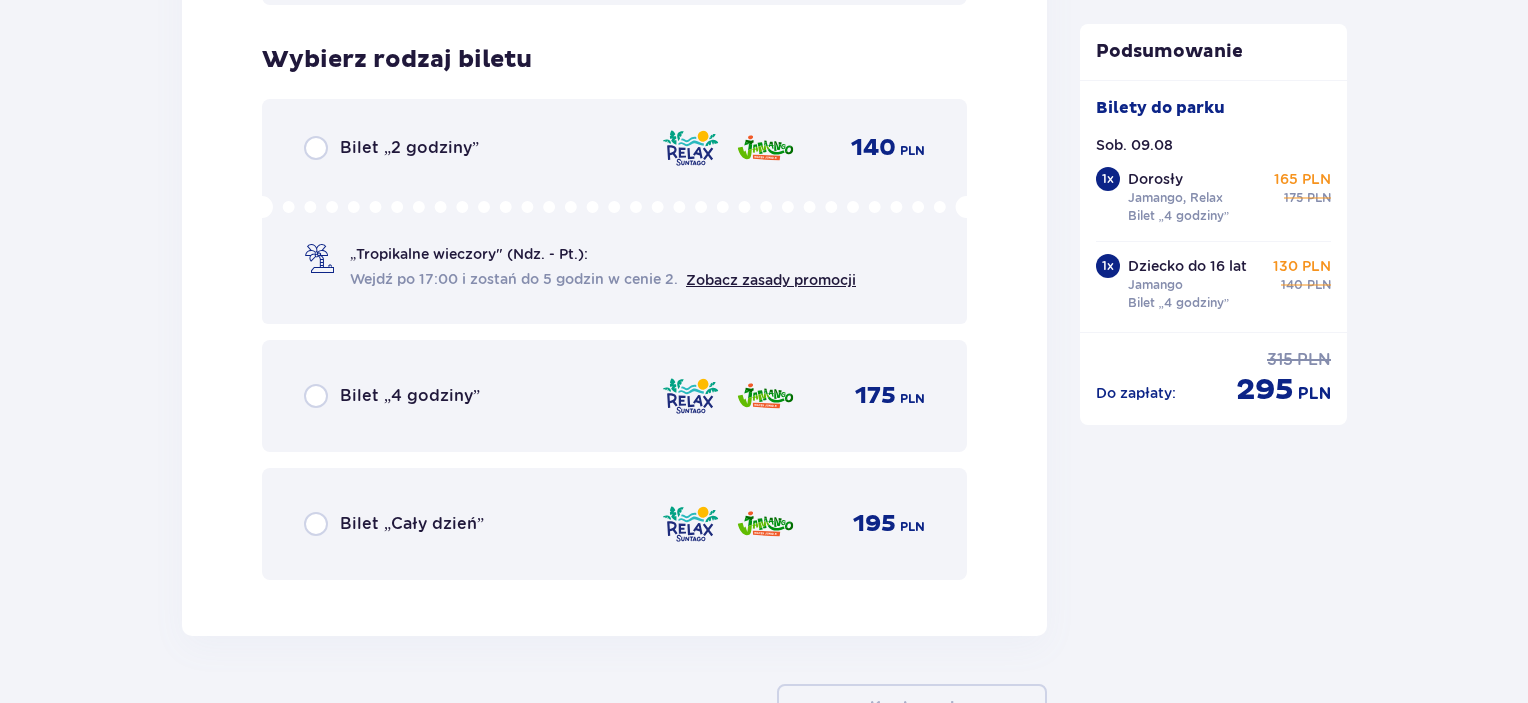 scroll, scrollTop: 4869, scrollLeft: 0, axis: vertical 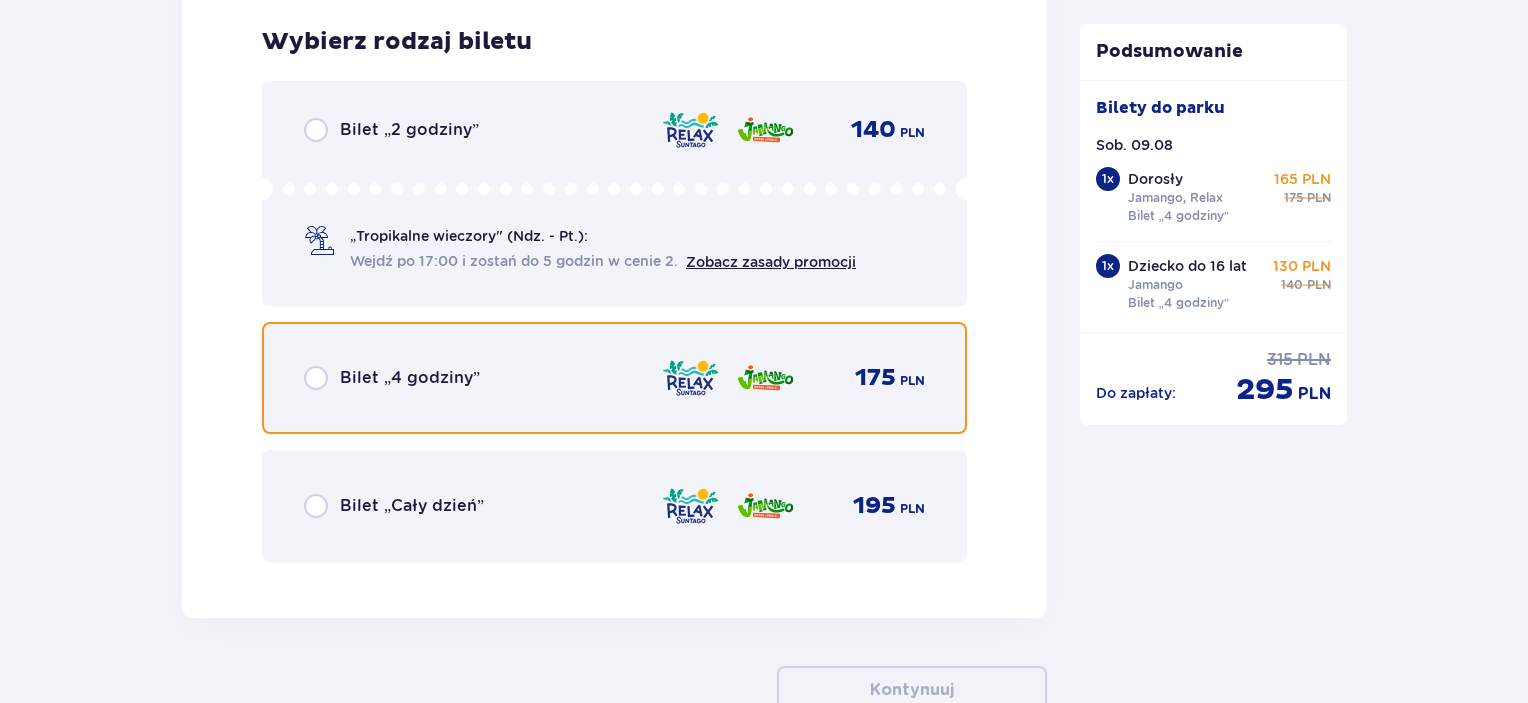 click at bounding box center (316, 378) 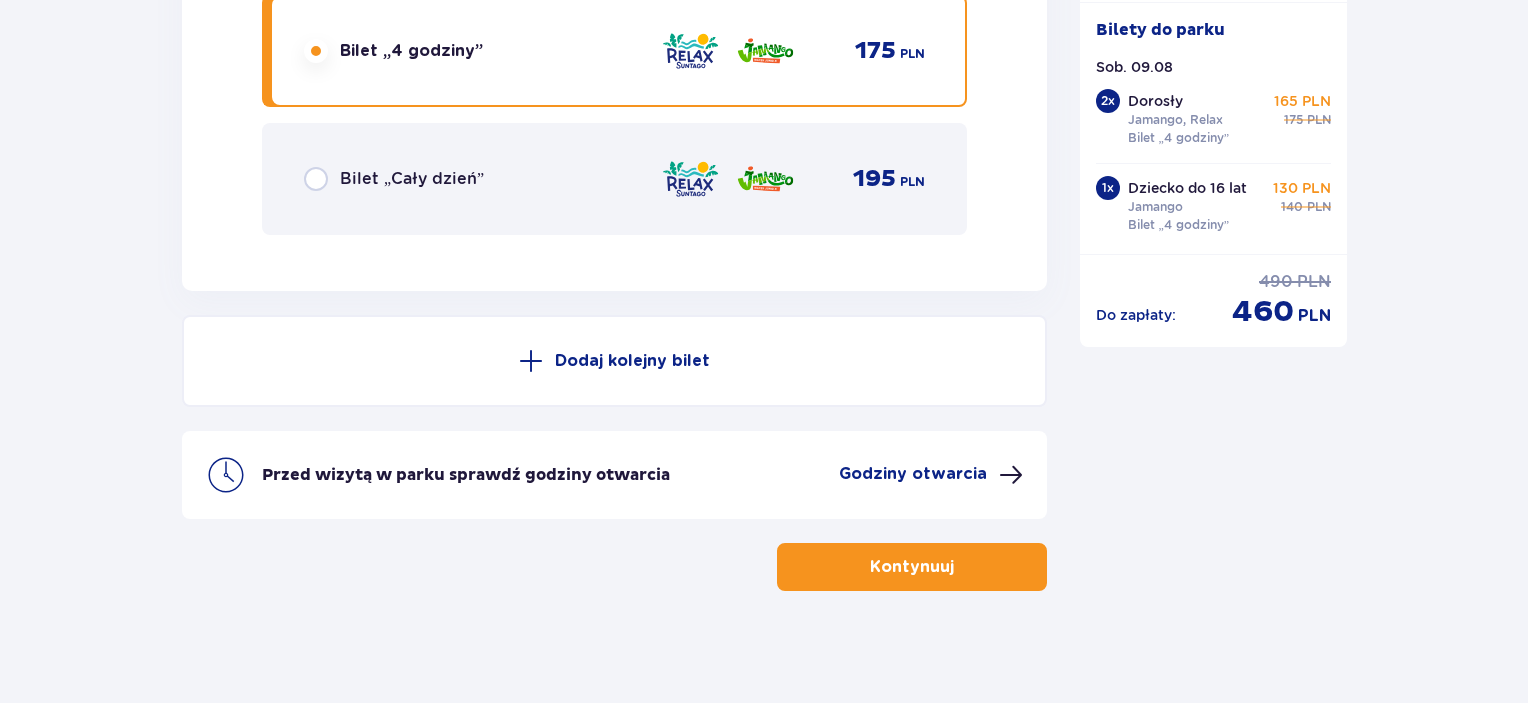 scroll, scrollTop: 5200, scrollLeft: 0, axis: vertical 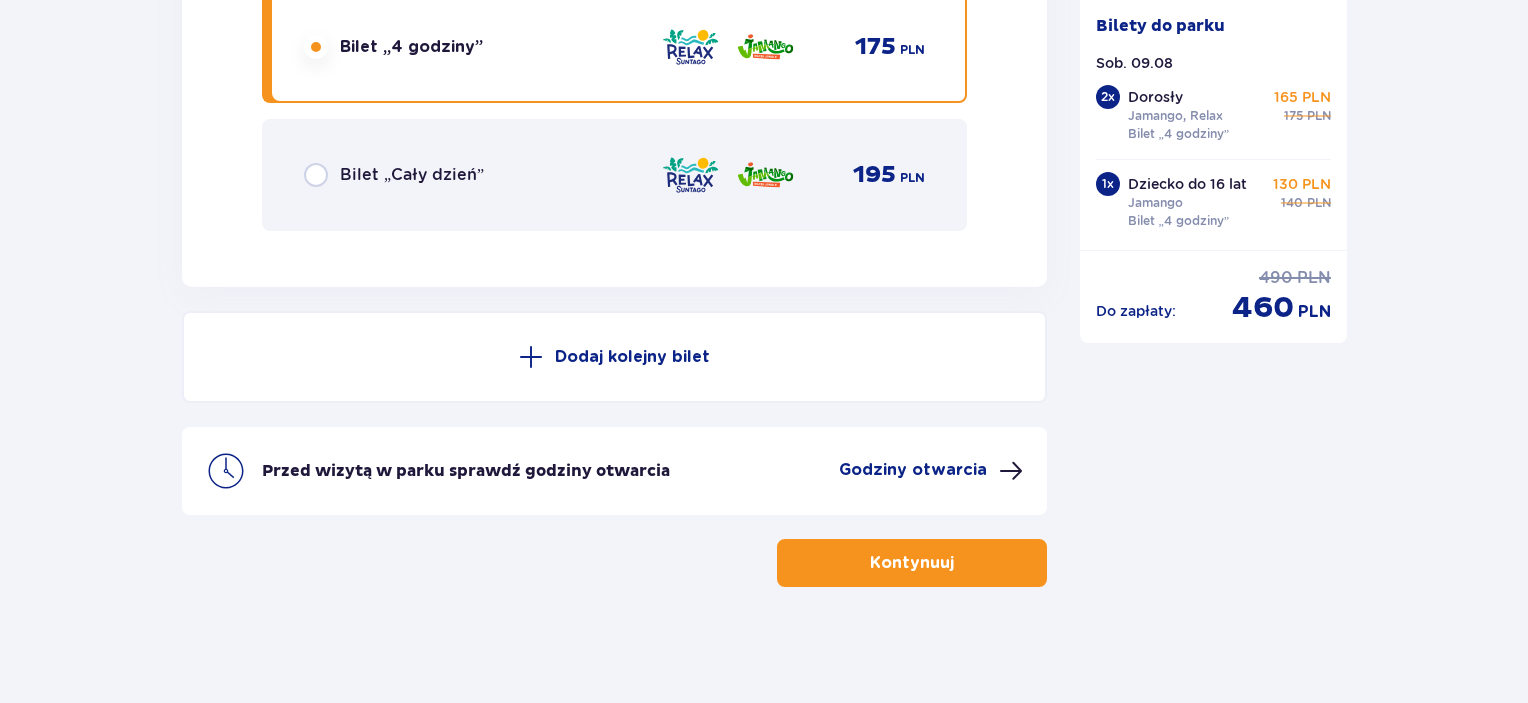 click on "Kontynuuj" at bounding box center [912, 563] 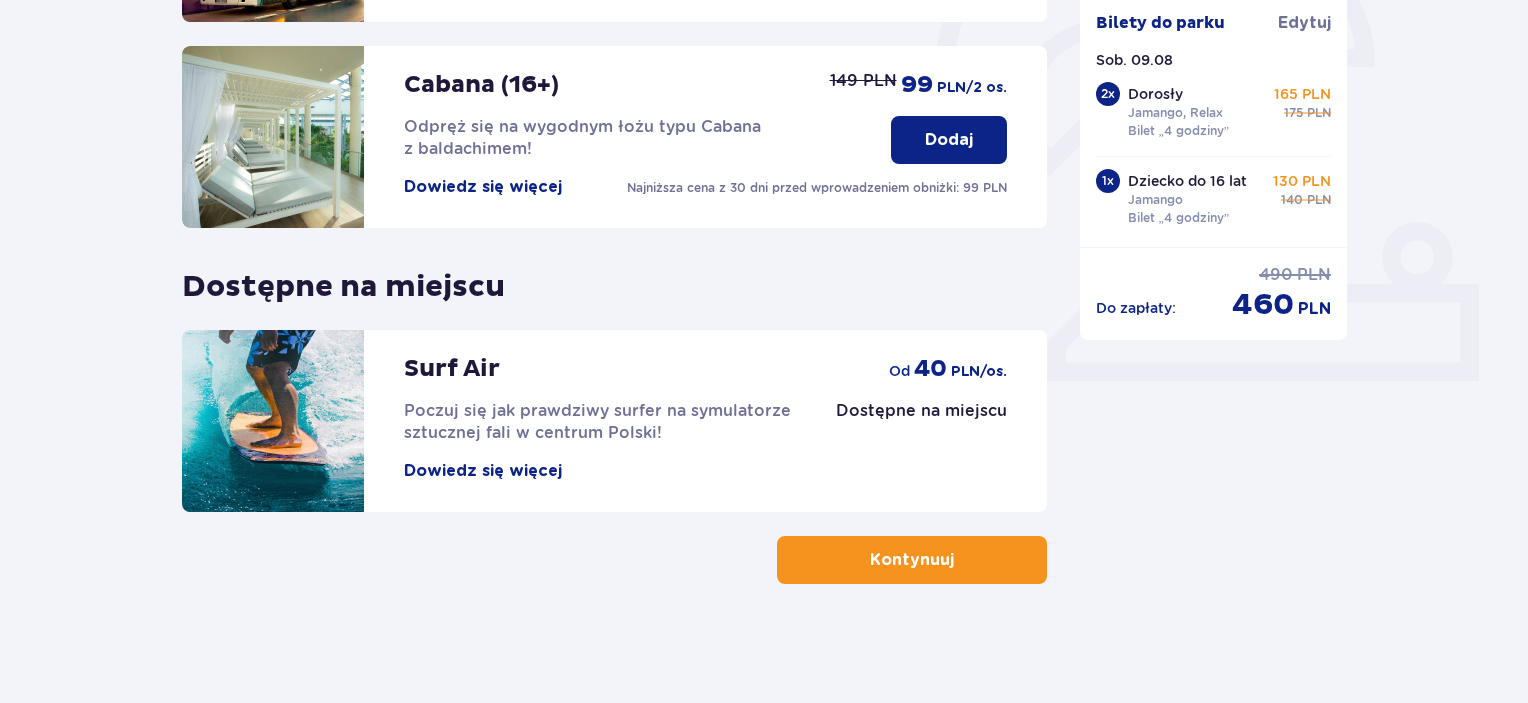 scroll, scrollTop: 652, scrollLeft: 0, axis: vertical 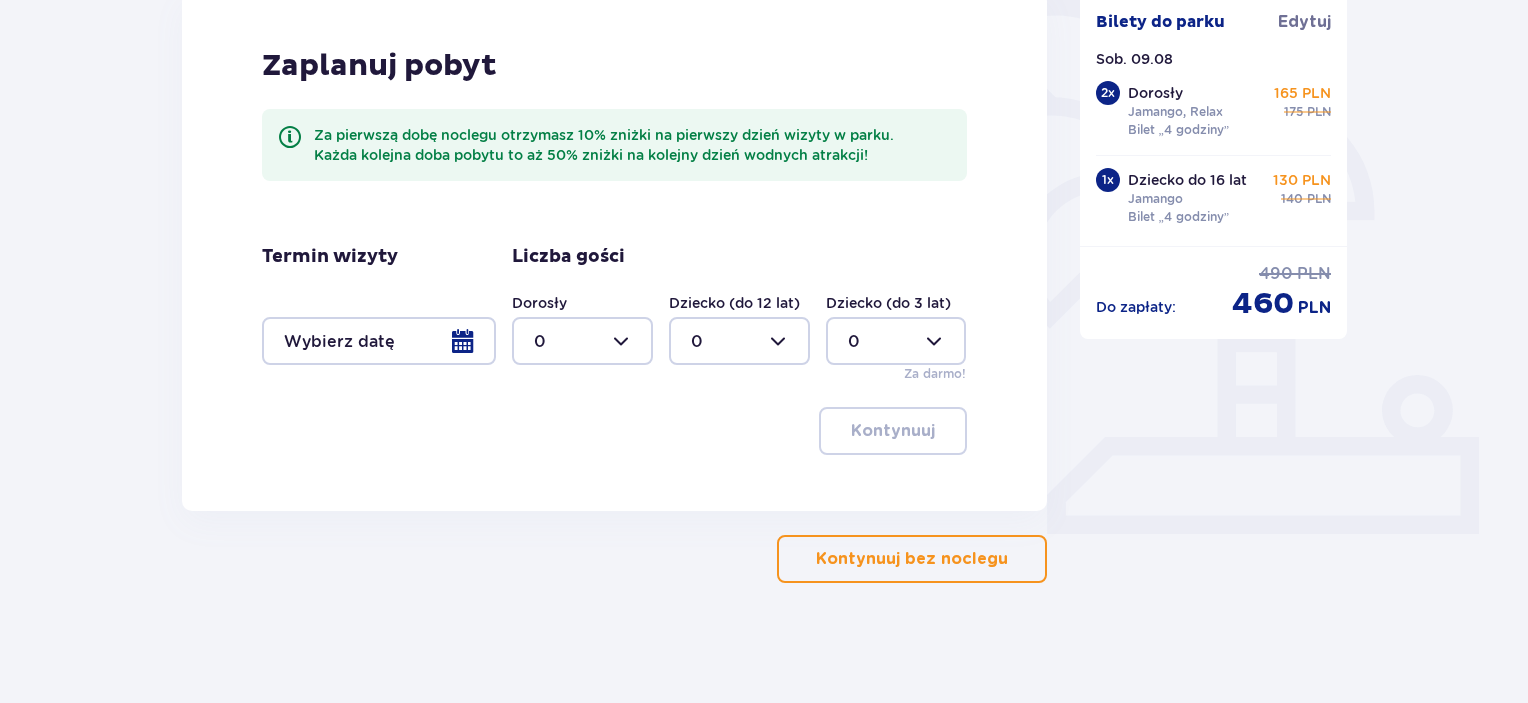 click on "Kontynuuj bez noclegu" at bounding box center [912, 559] 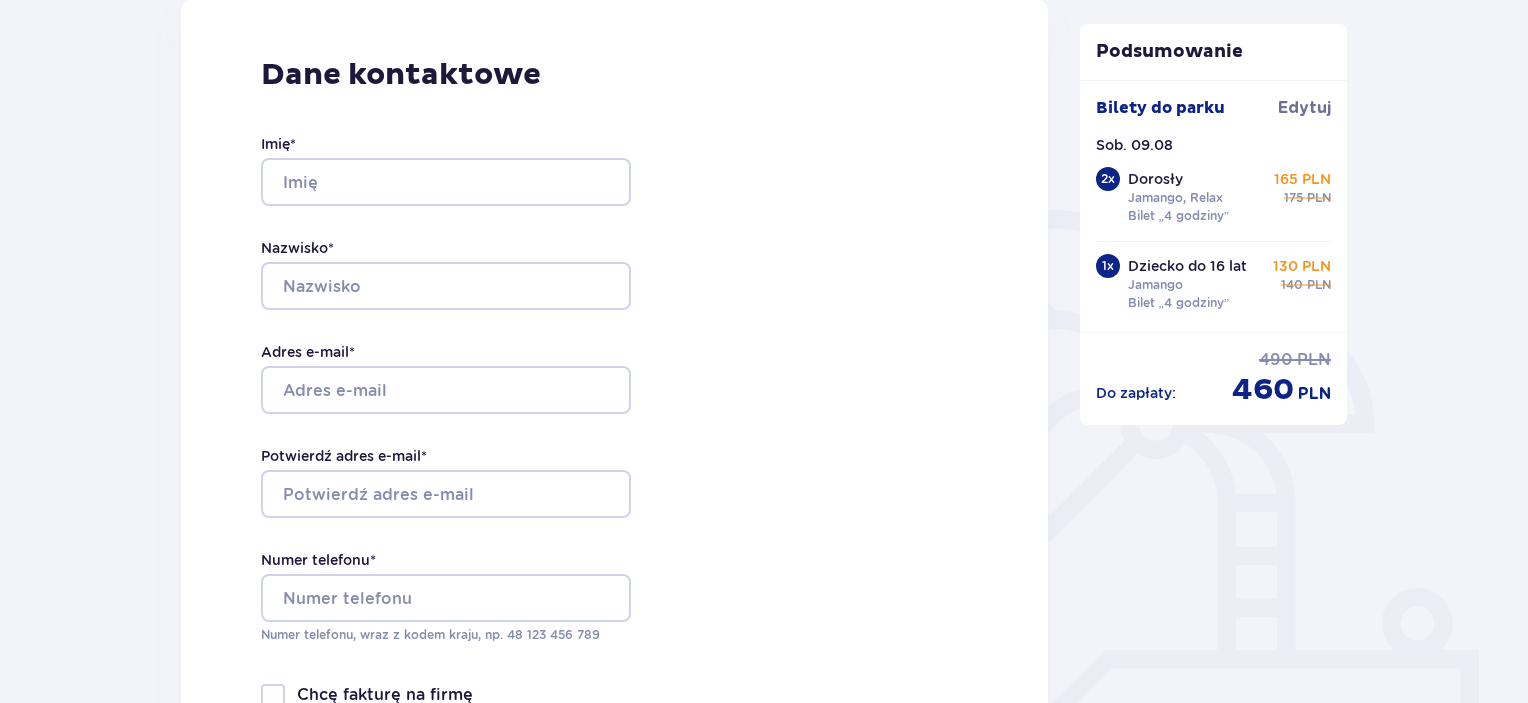 scroll, scrollTop: 287, scrollLeft: 0, axis: vertical 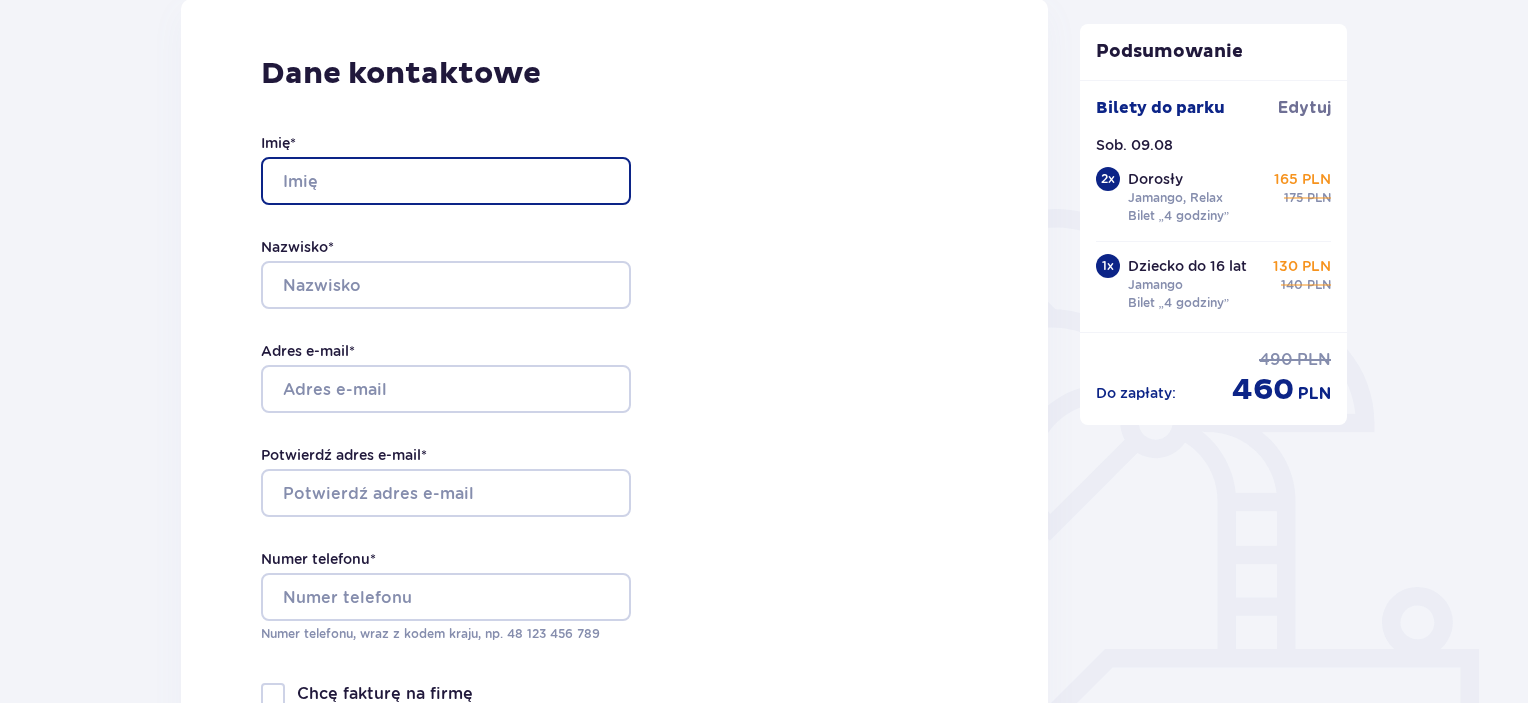 click on "Imię *" at bounding box center [446, 181] 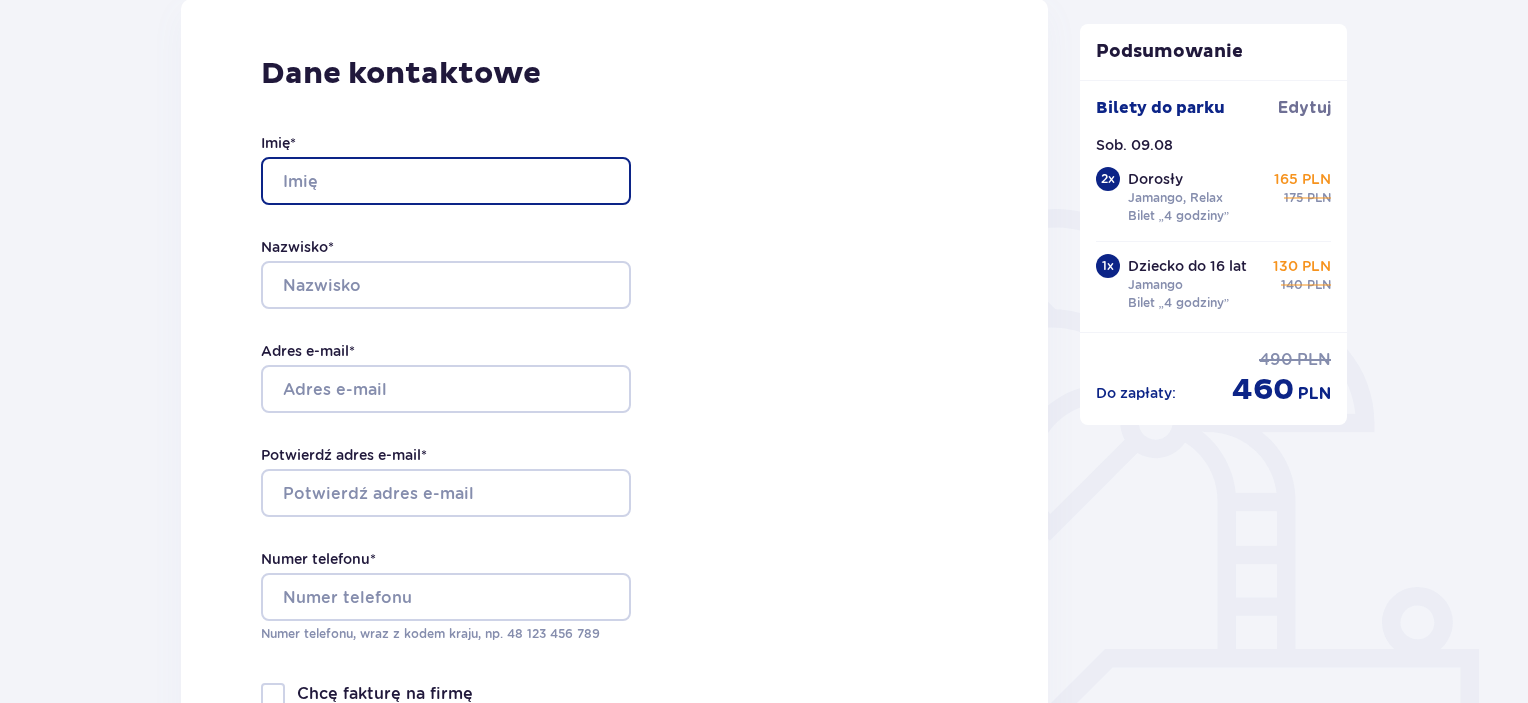 type on "Arkadiusz" 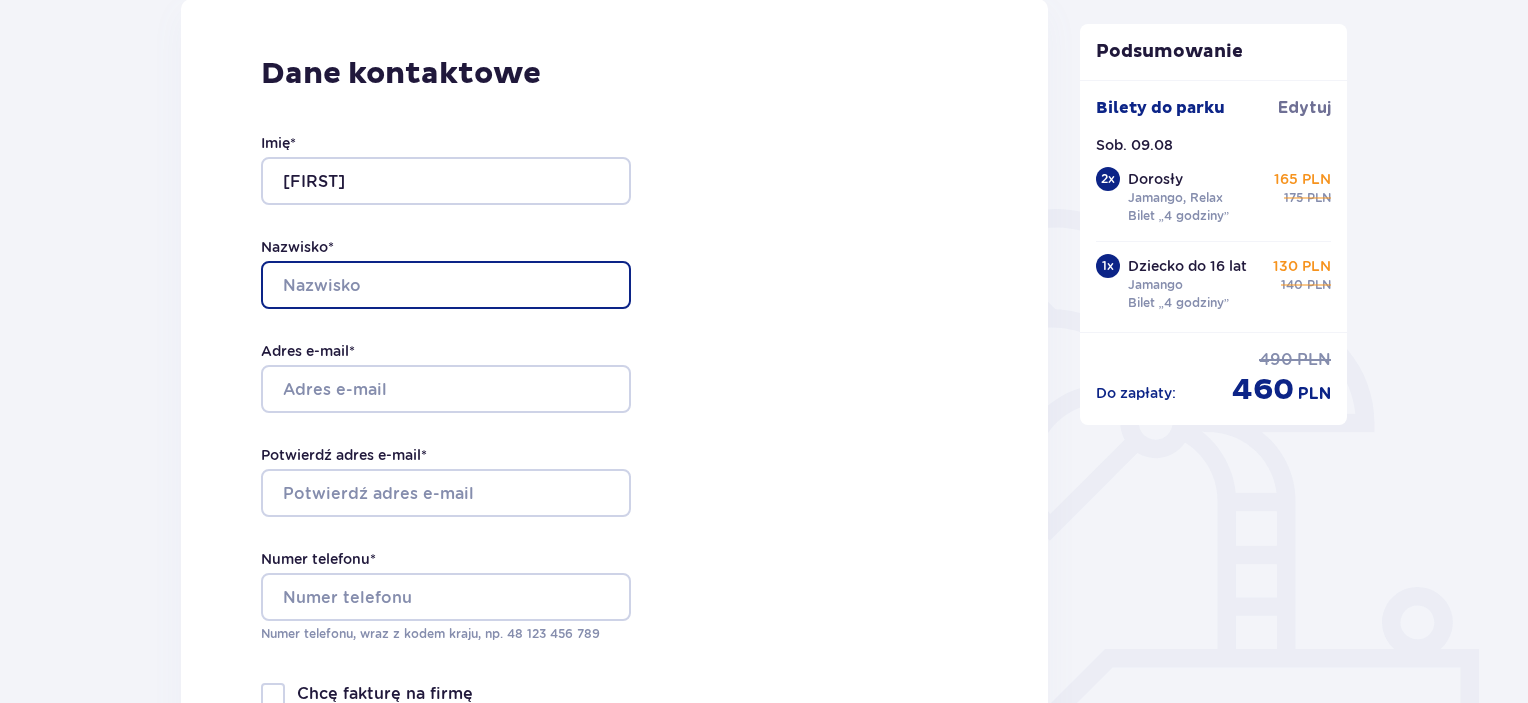 type on "Kurylo" 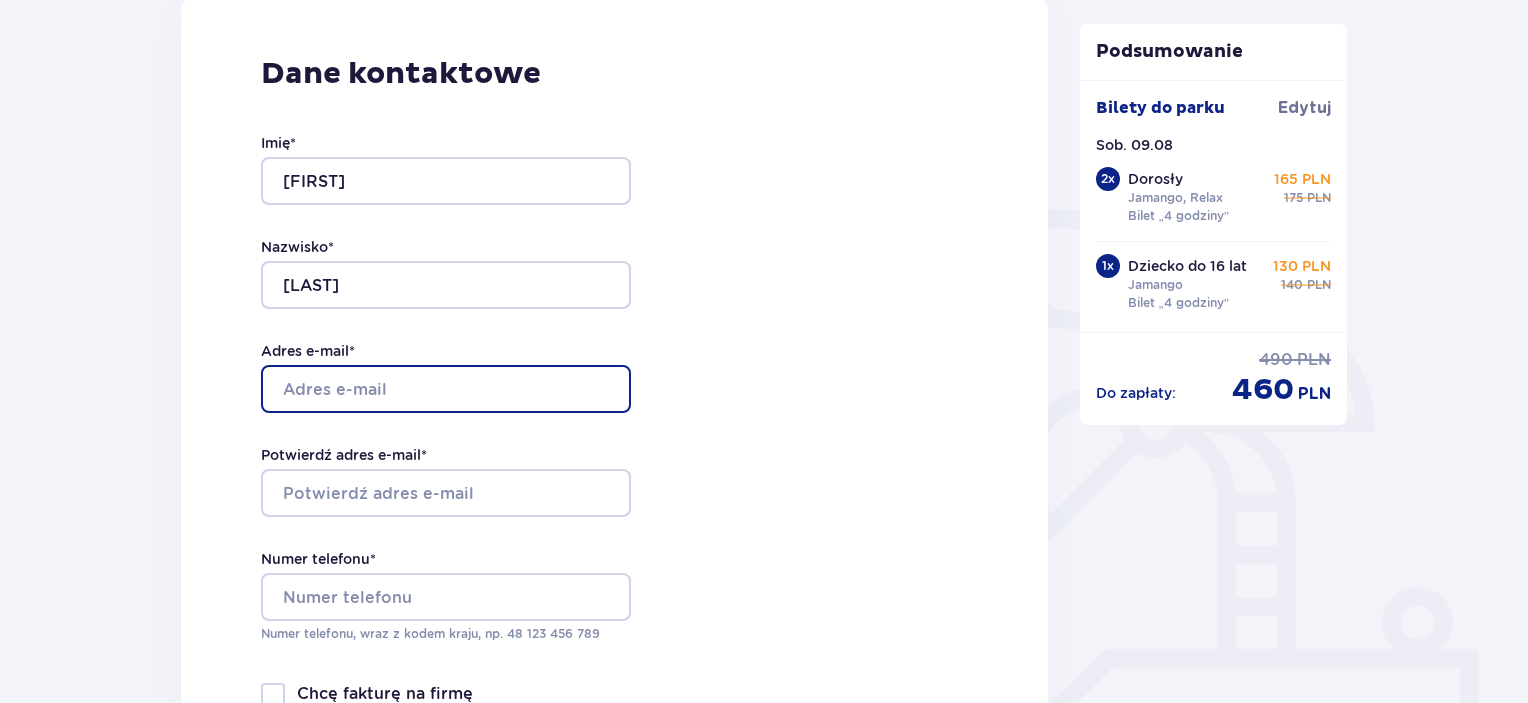 type on "arkadio113@gmail.com" 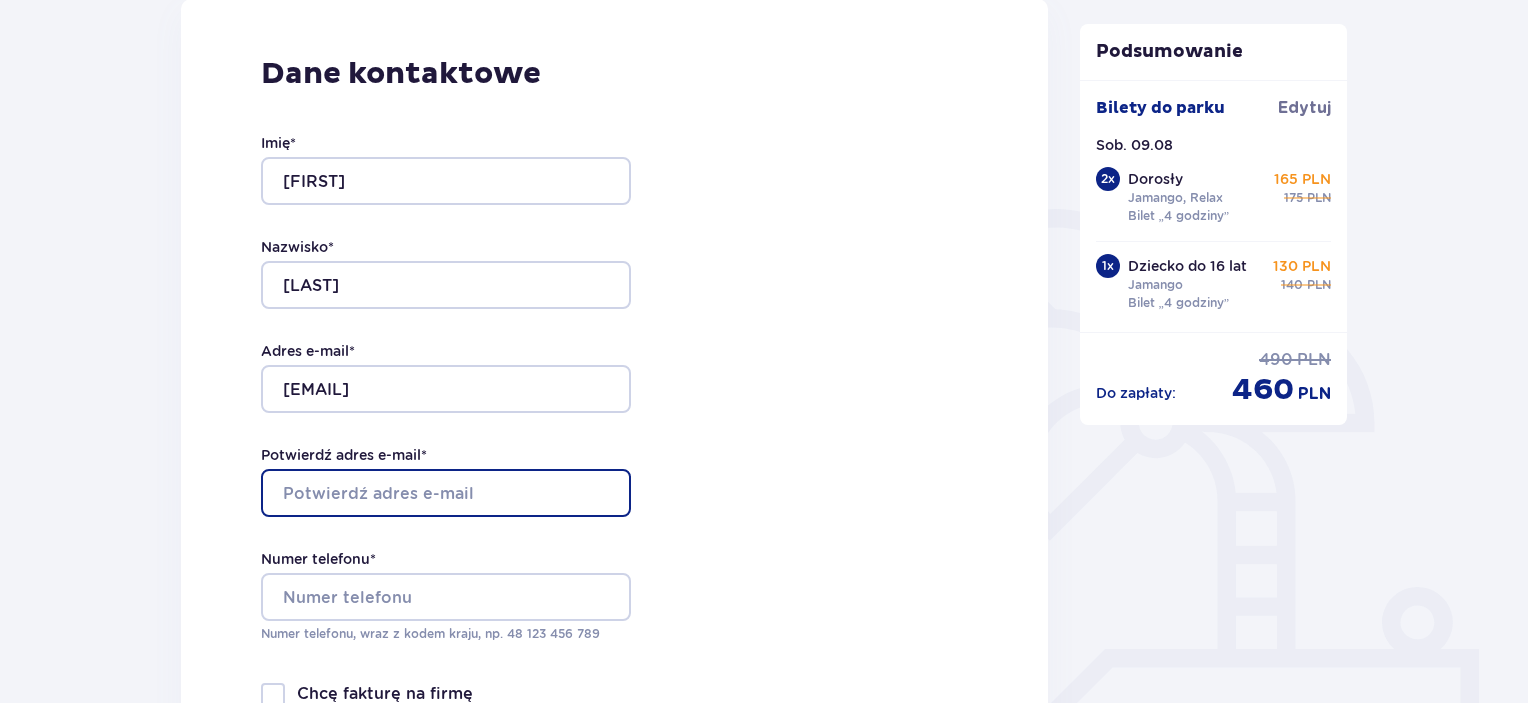 type on "arkadio113@gmail.com" 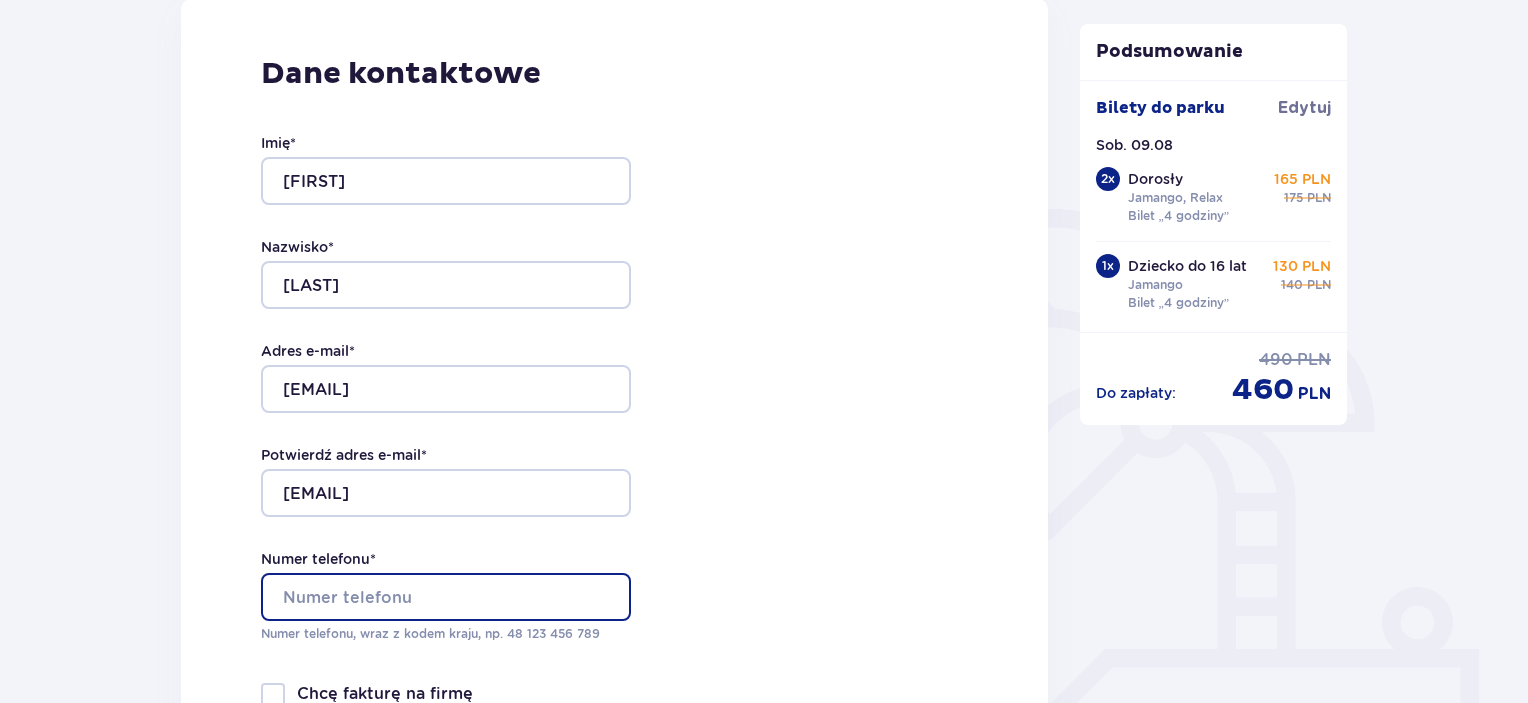 type on "669989781" 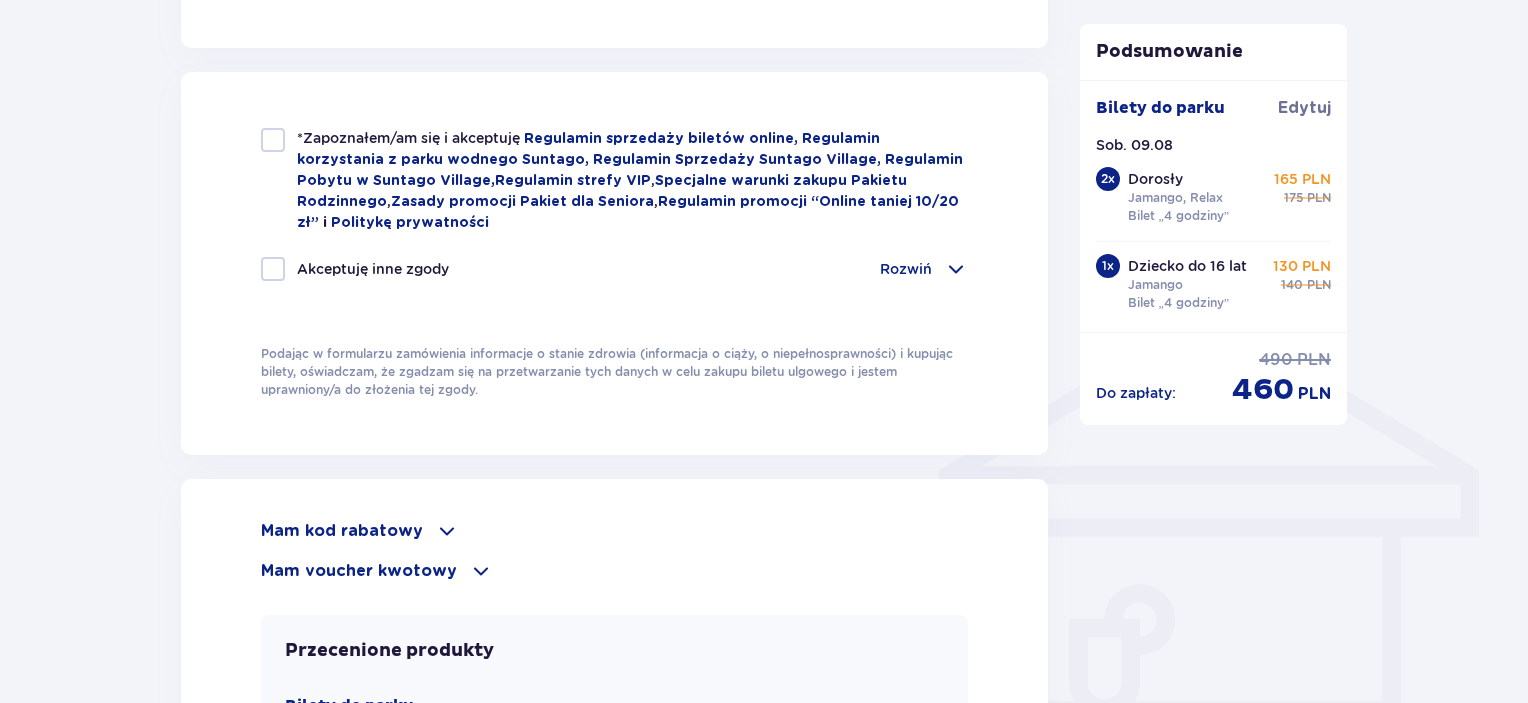 scroll, scrollTop: 1327, scrollLeft: 0, axis: vertical 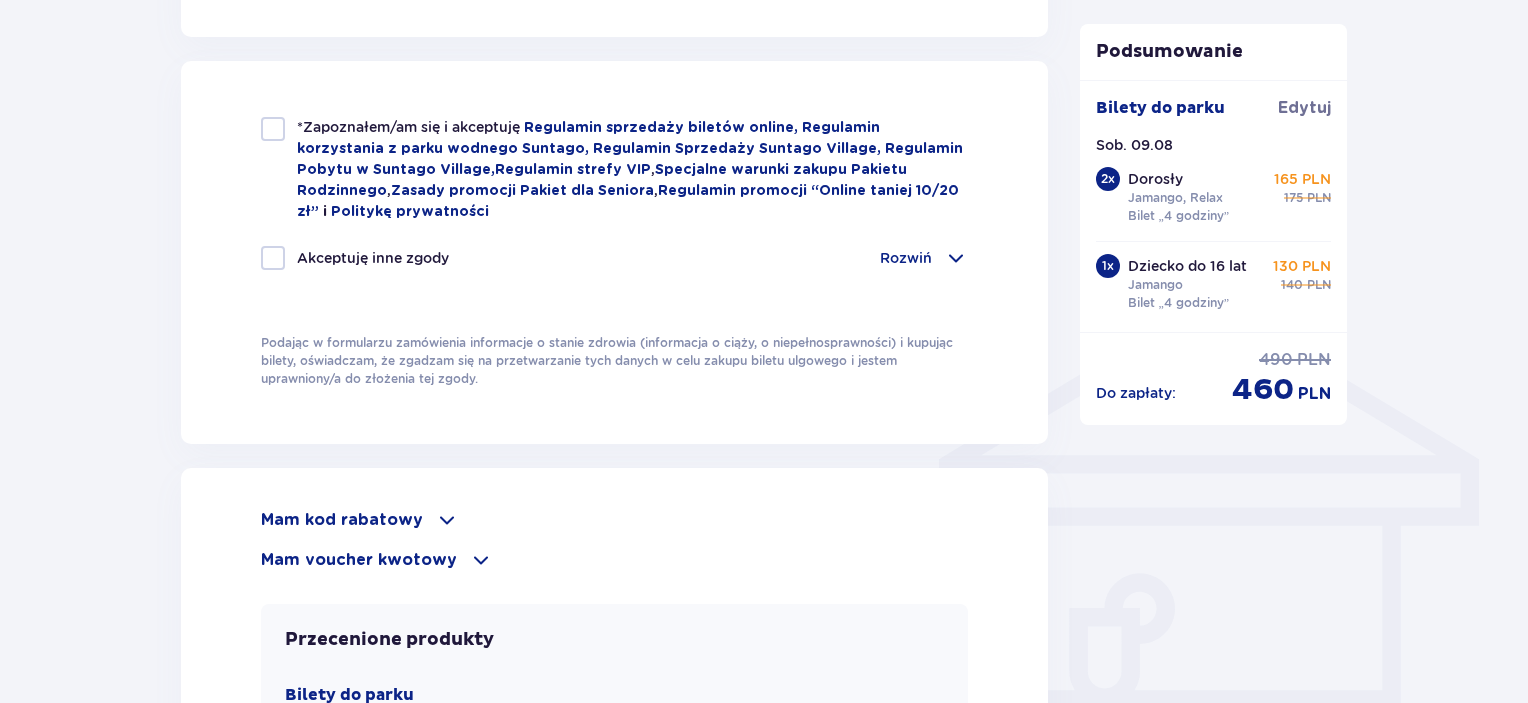 click at bounding box center (273, 129) 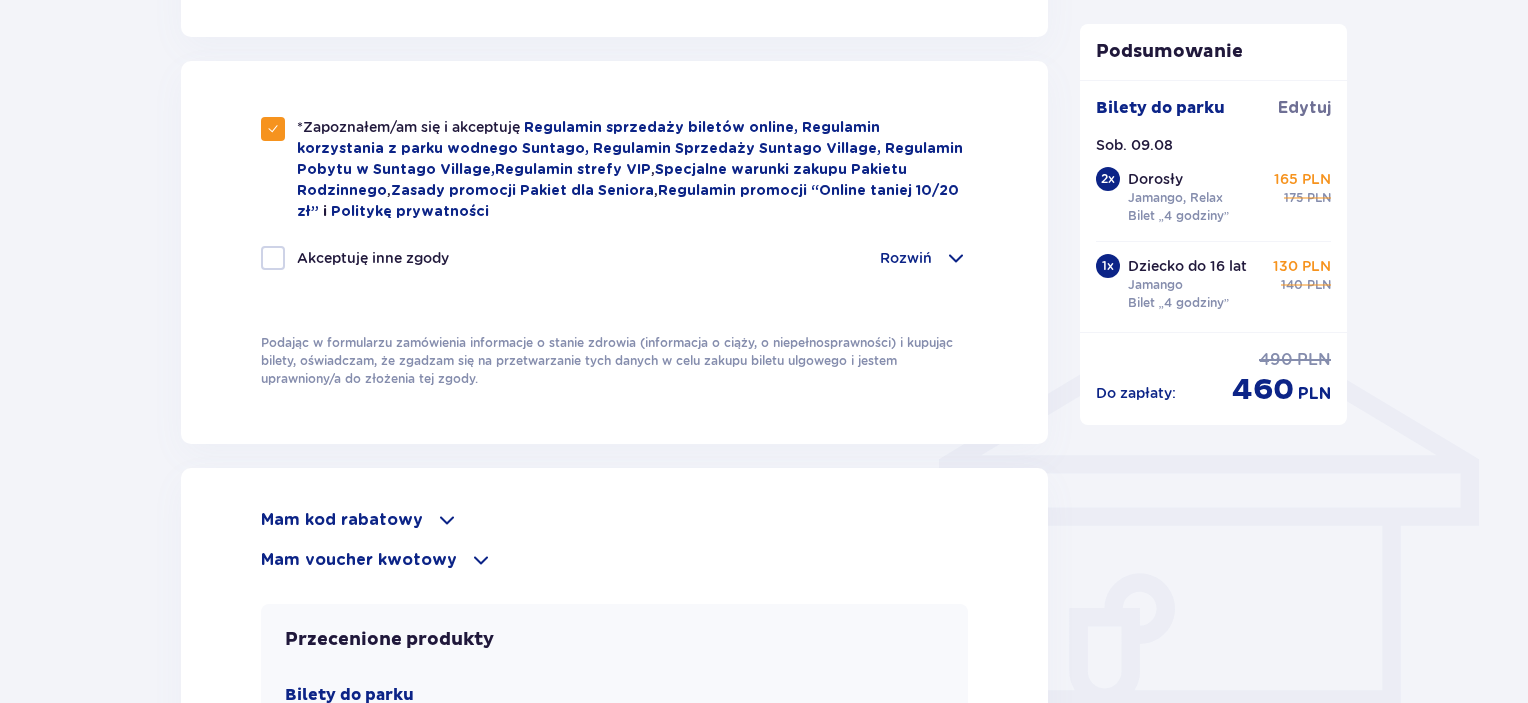 click at bounding box center [273, 258] 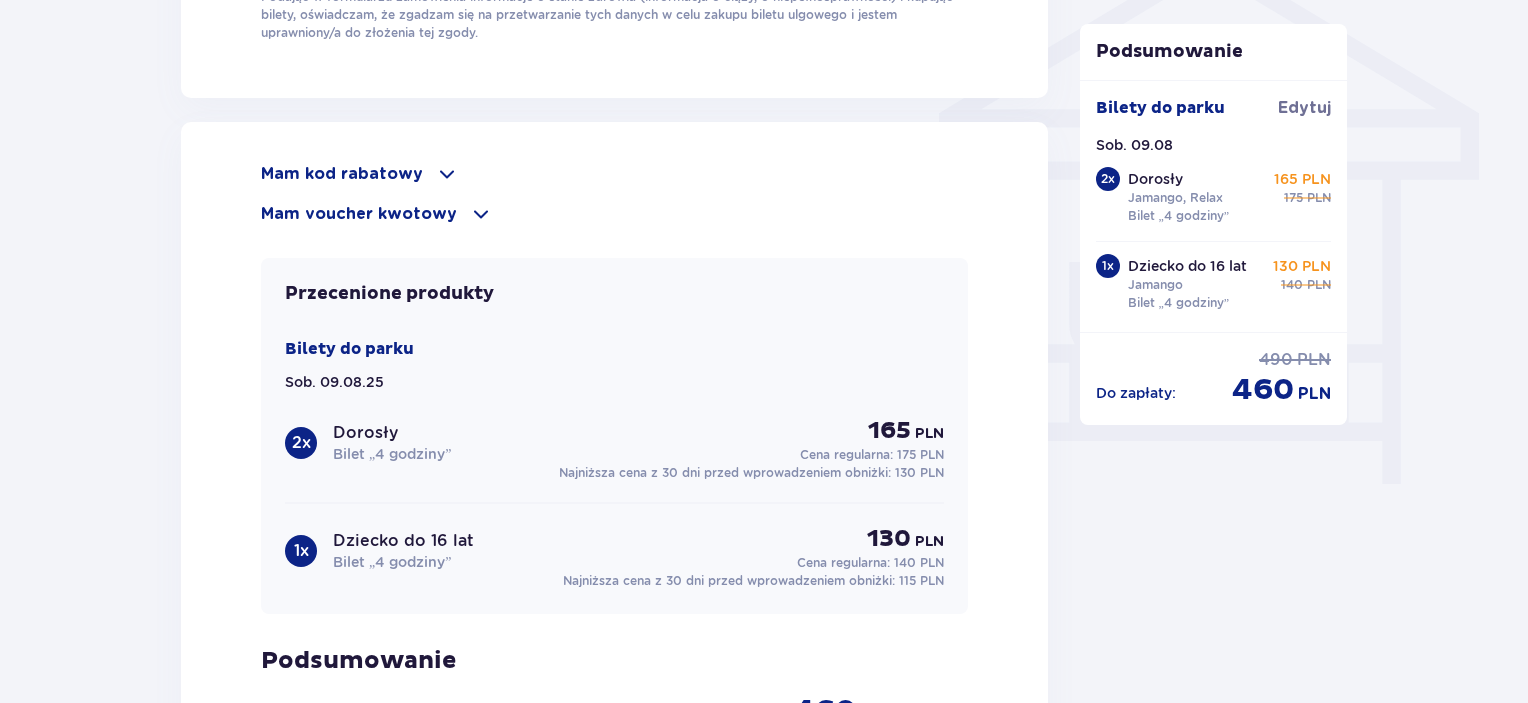 scroll, scrollTop: 1672, scrollLeft: 0, axis: vertical 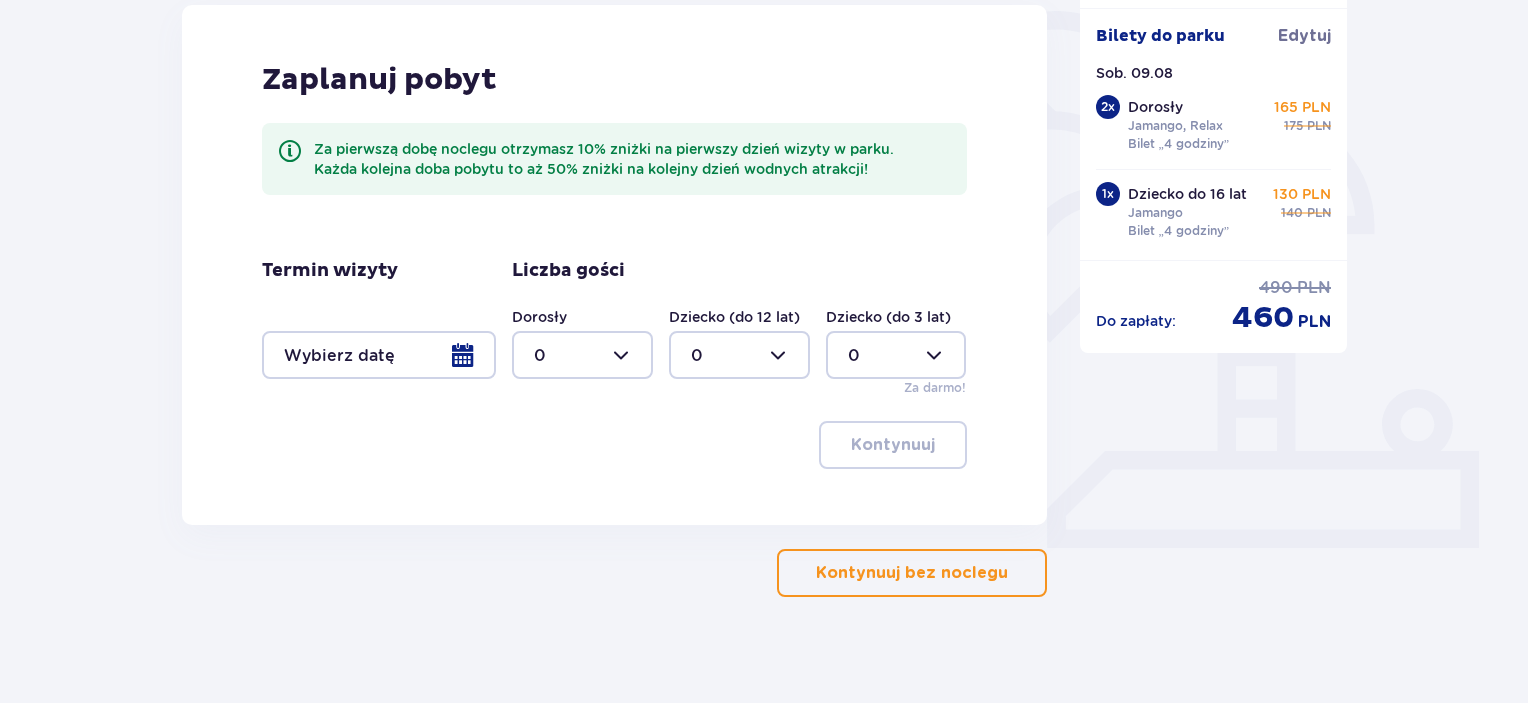click on "Kontynuuj bez noclegu" at bounding box center [912, 573] 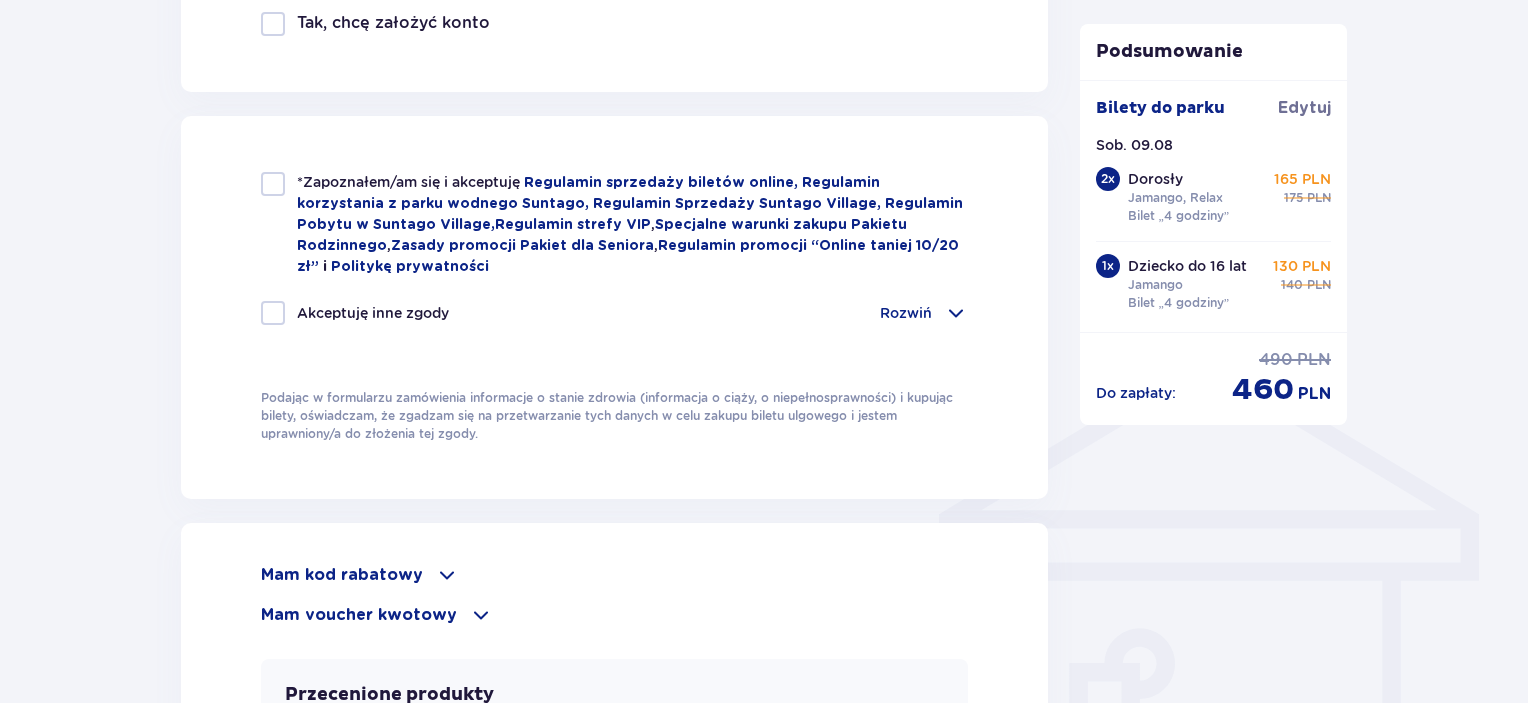 scroll, scrollTop: 1276, scrollLeft: 0, axis: vertical 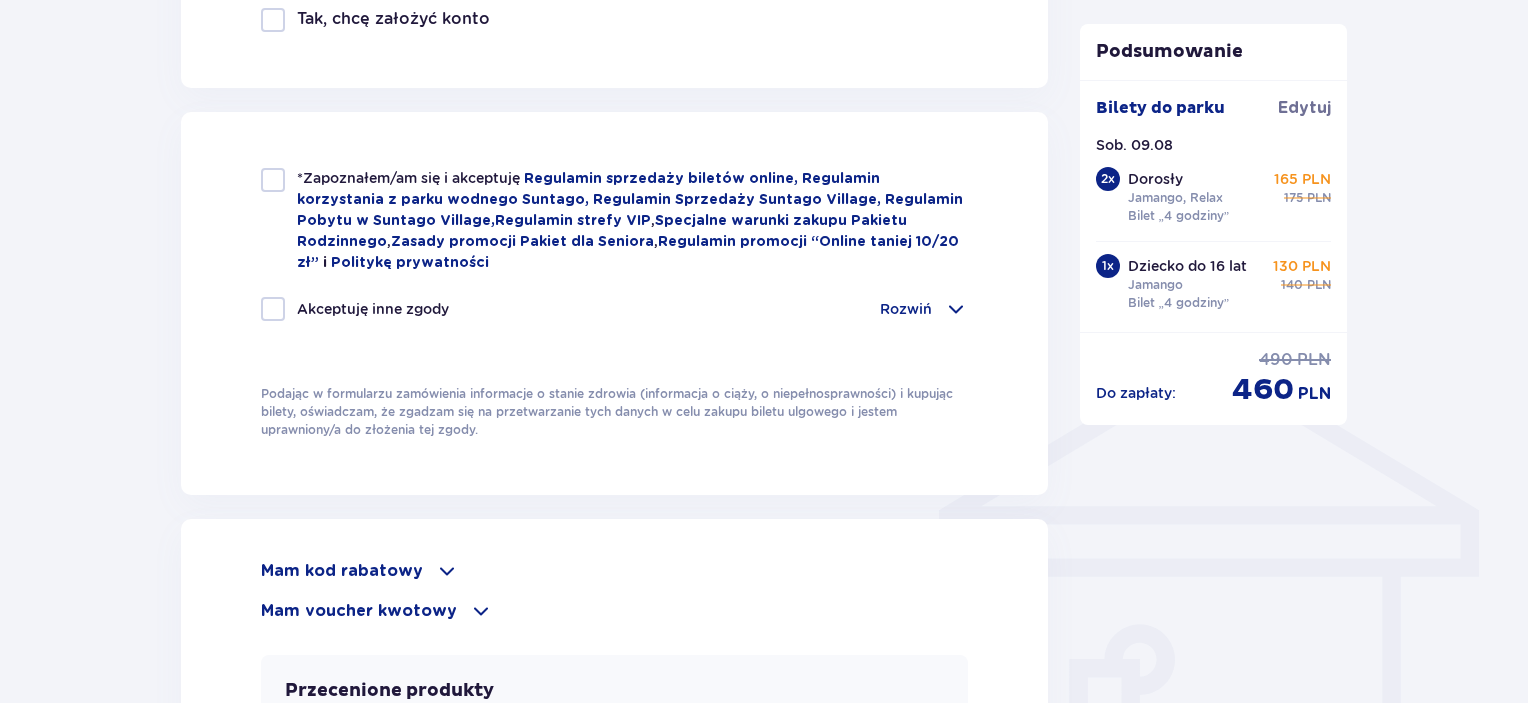 click on "*Zapoznałem/am się i akceptuję   Regulamin sprzedaży biletów online,   Regulamin korzystania z parku wodnego Suntago,   Regulamin Sprzedaży Suntago Village,   Regulamin Pobytu w Suntago Village ,  Regulamin strefy VIP ,  Specjalne warunki zakupu Pakietu Rodzinnego ,  Zasady promocji Pakiet dla Seniora ,  Regulamin promocji “Online taniej 10/20 zł”   i   Politykę prywatności" at bounding box center [614, 220] 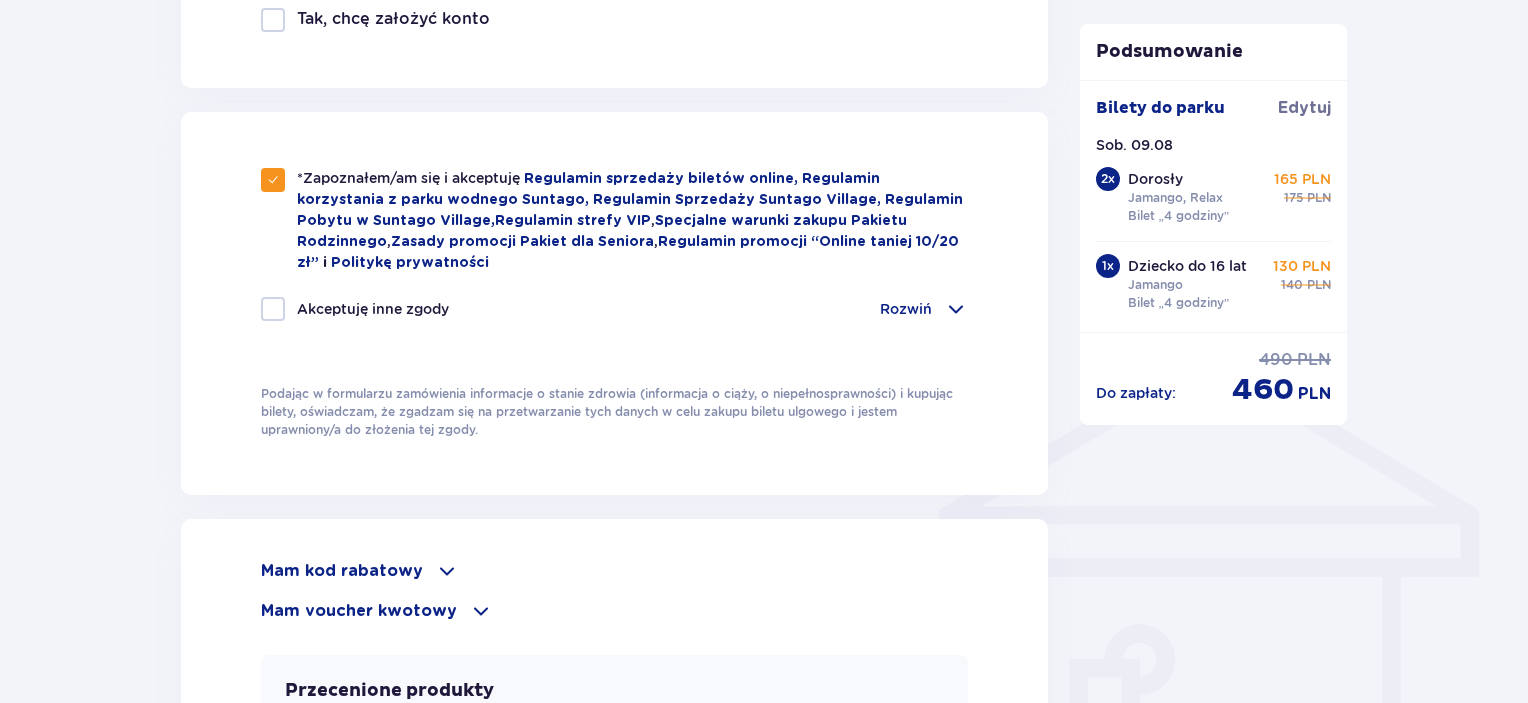click at bounding box center (273, 309) 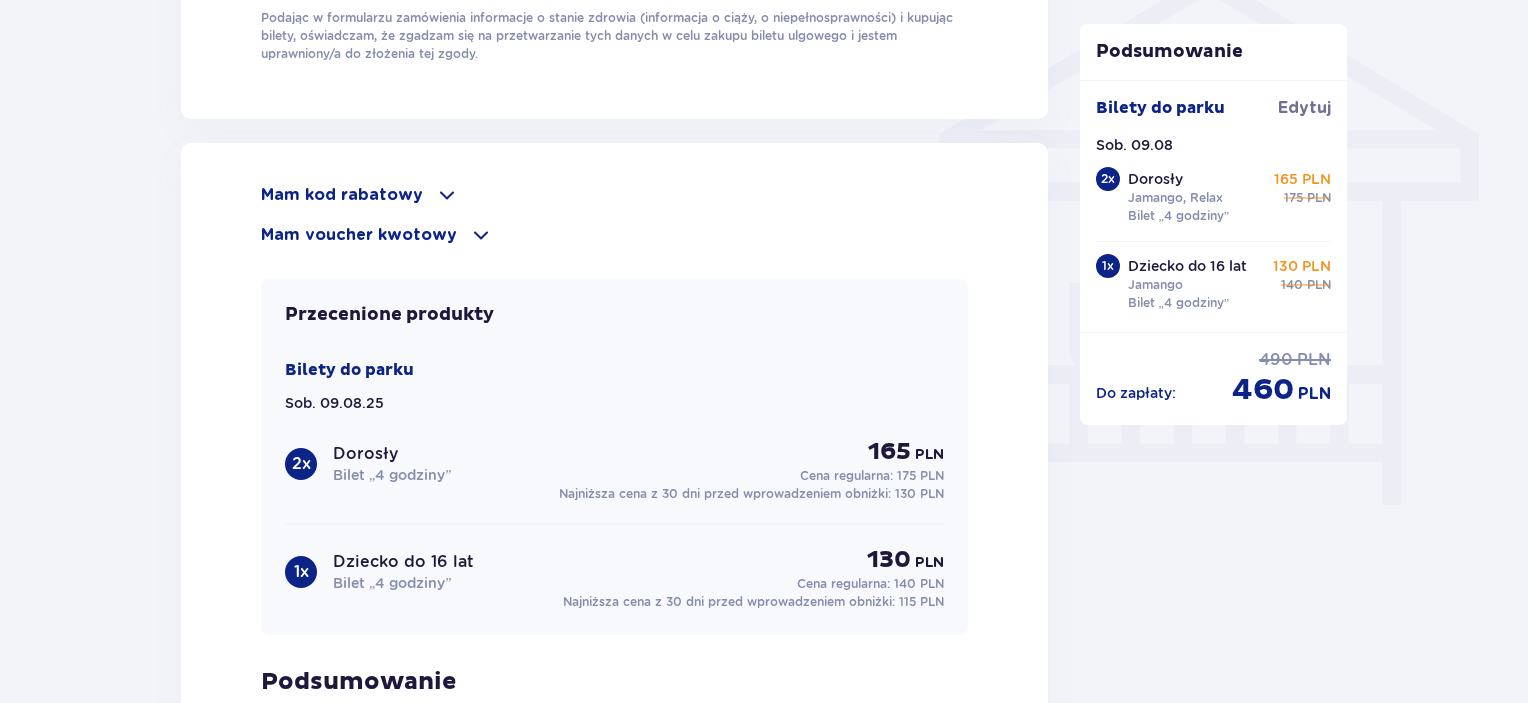 scroll, scrollTop: 1652, scrollLeft: 0, axis: vertical 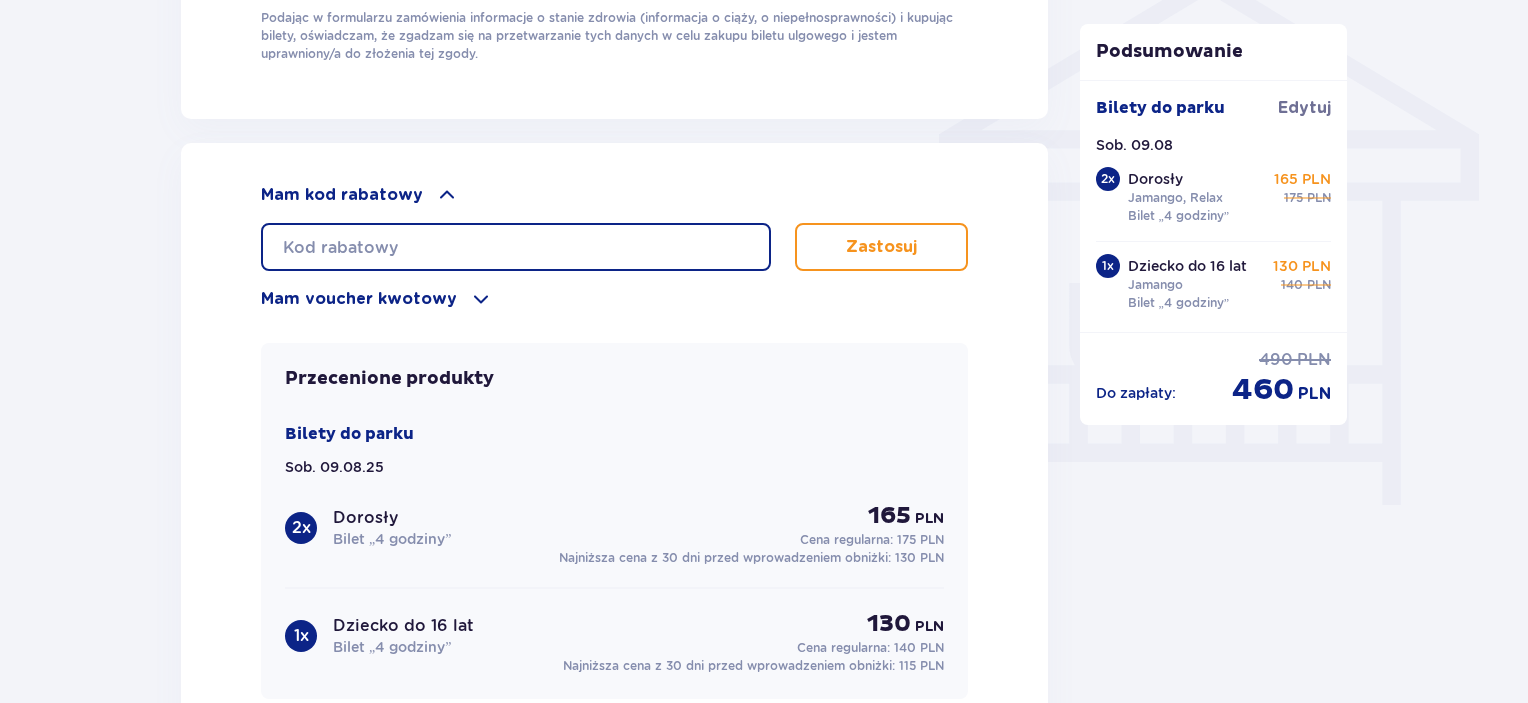 click at bounding box center [516, 247] 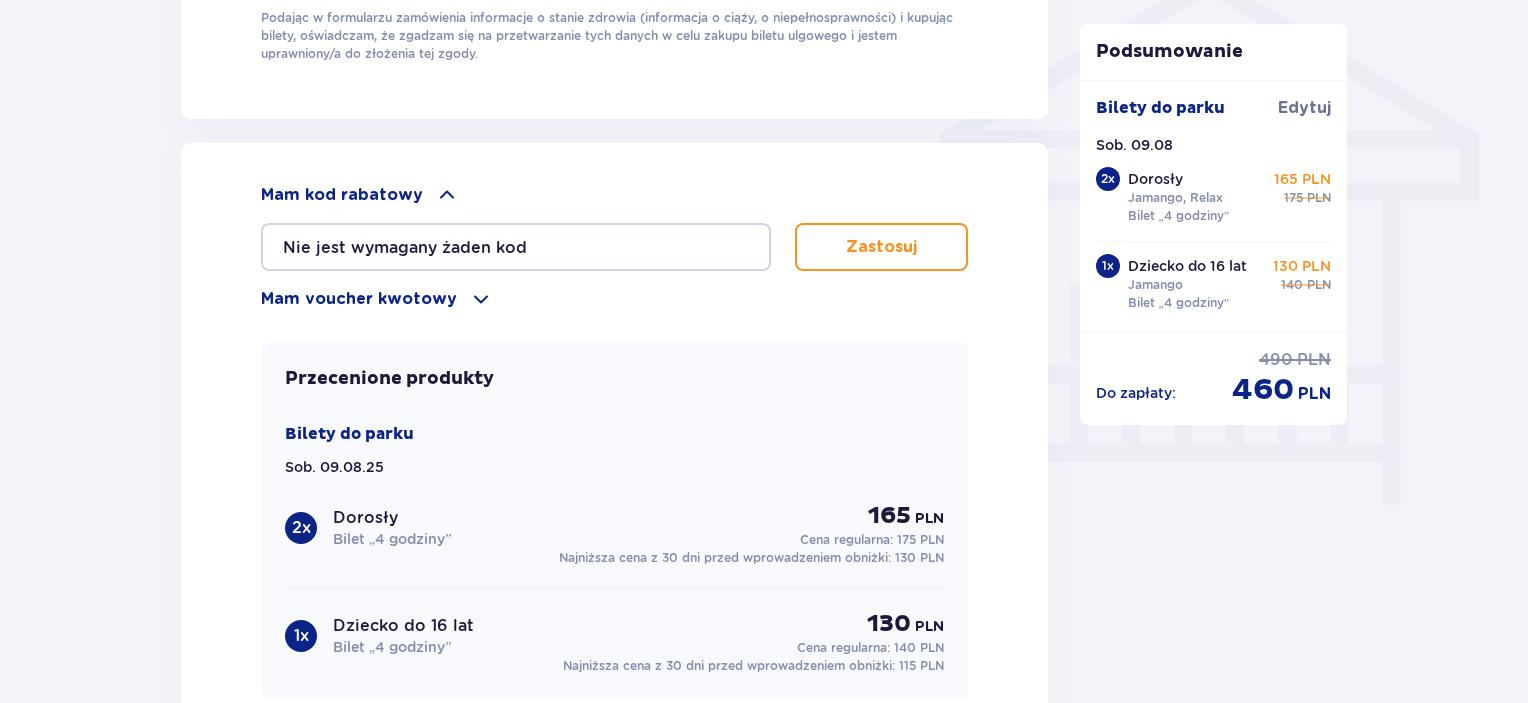 click on "Zastosuj" at bounding box center [881, 247] 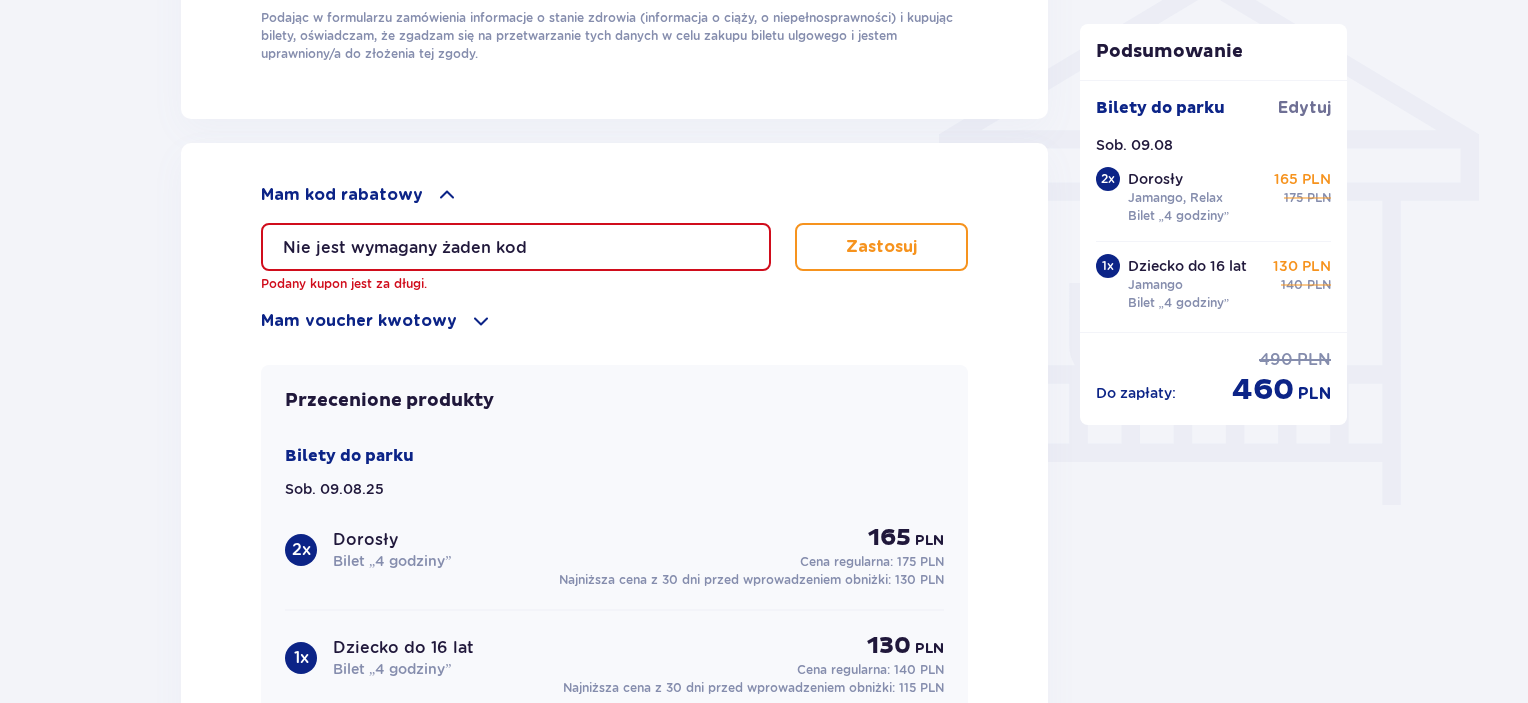 click on "Nie jest wymagany żaden kod" at bounding box center (516, 247) 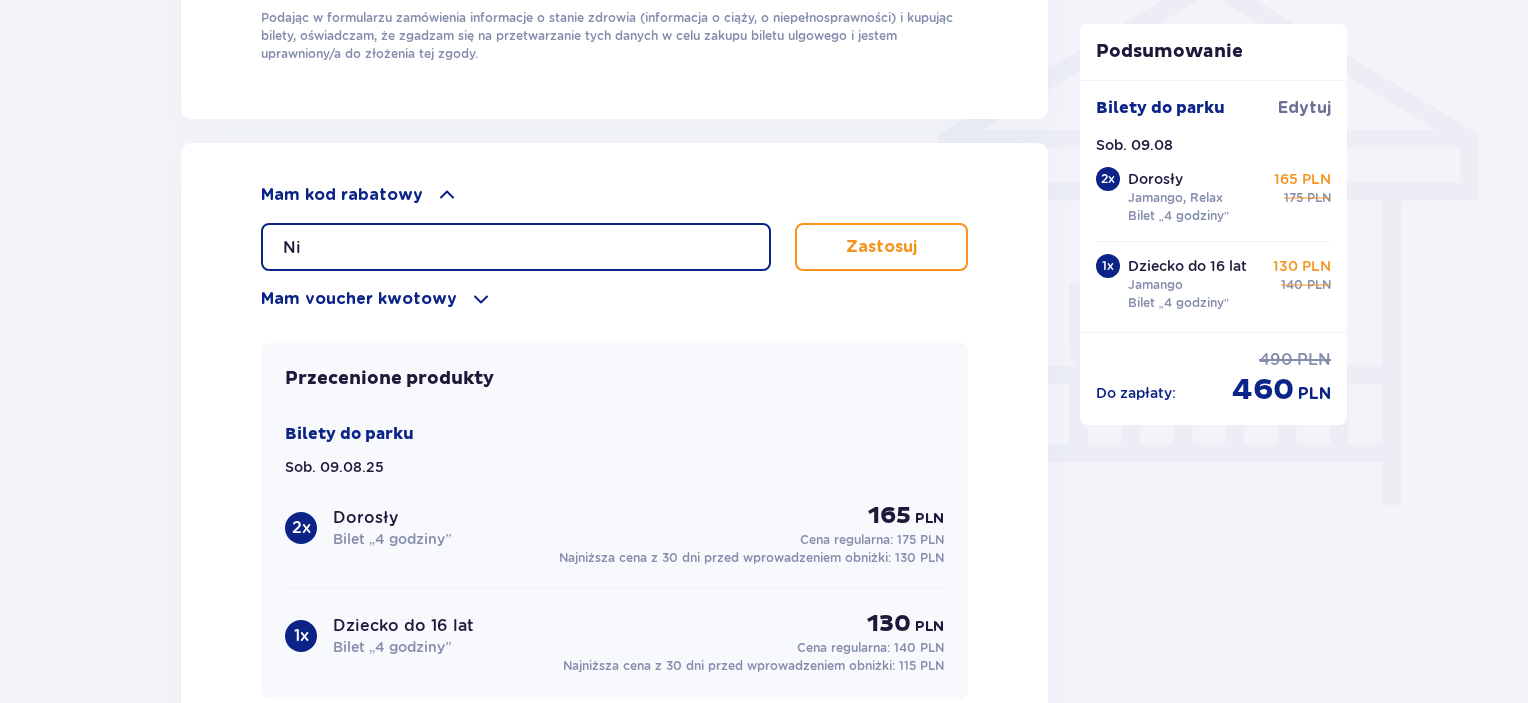 type on "N" 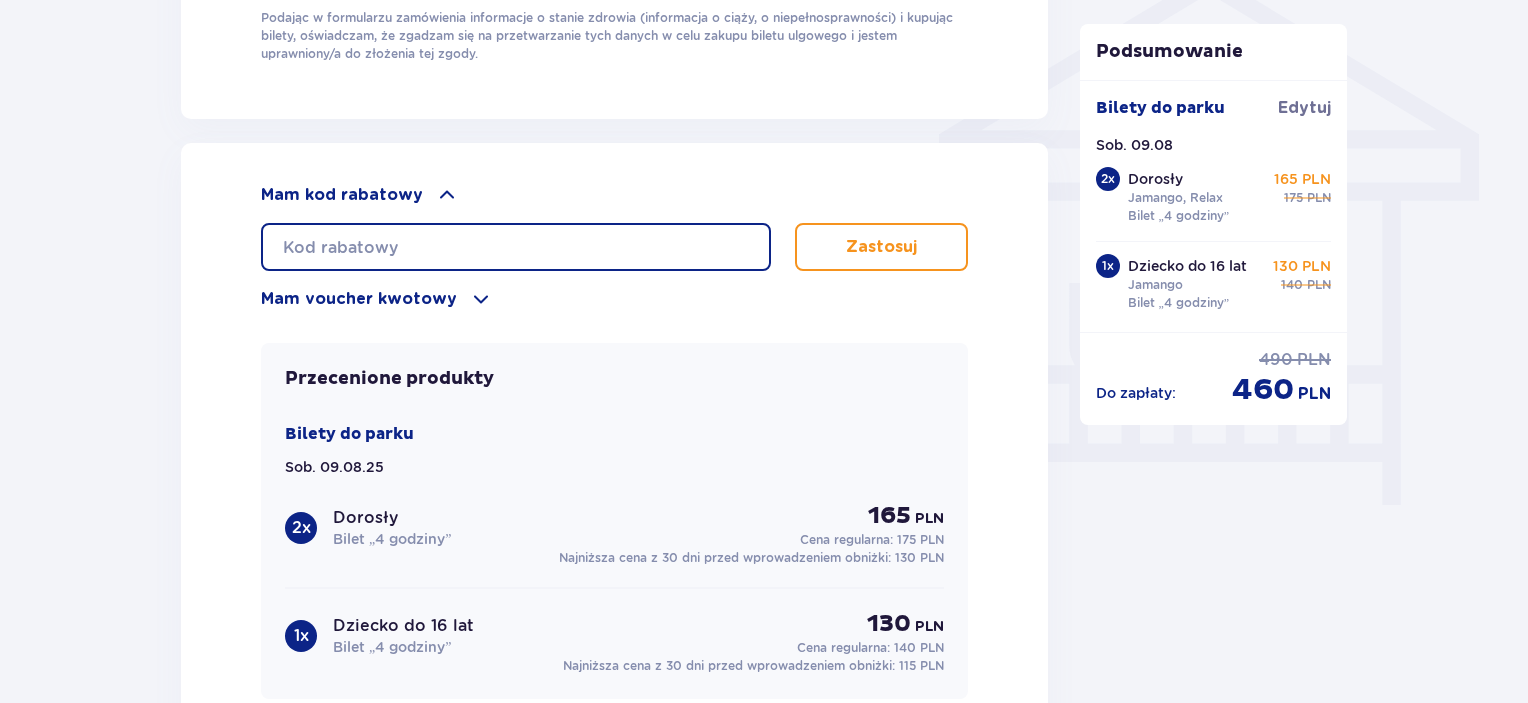 click at bounding box center [516, 247] 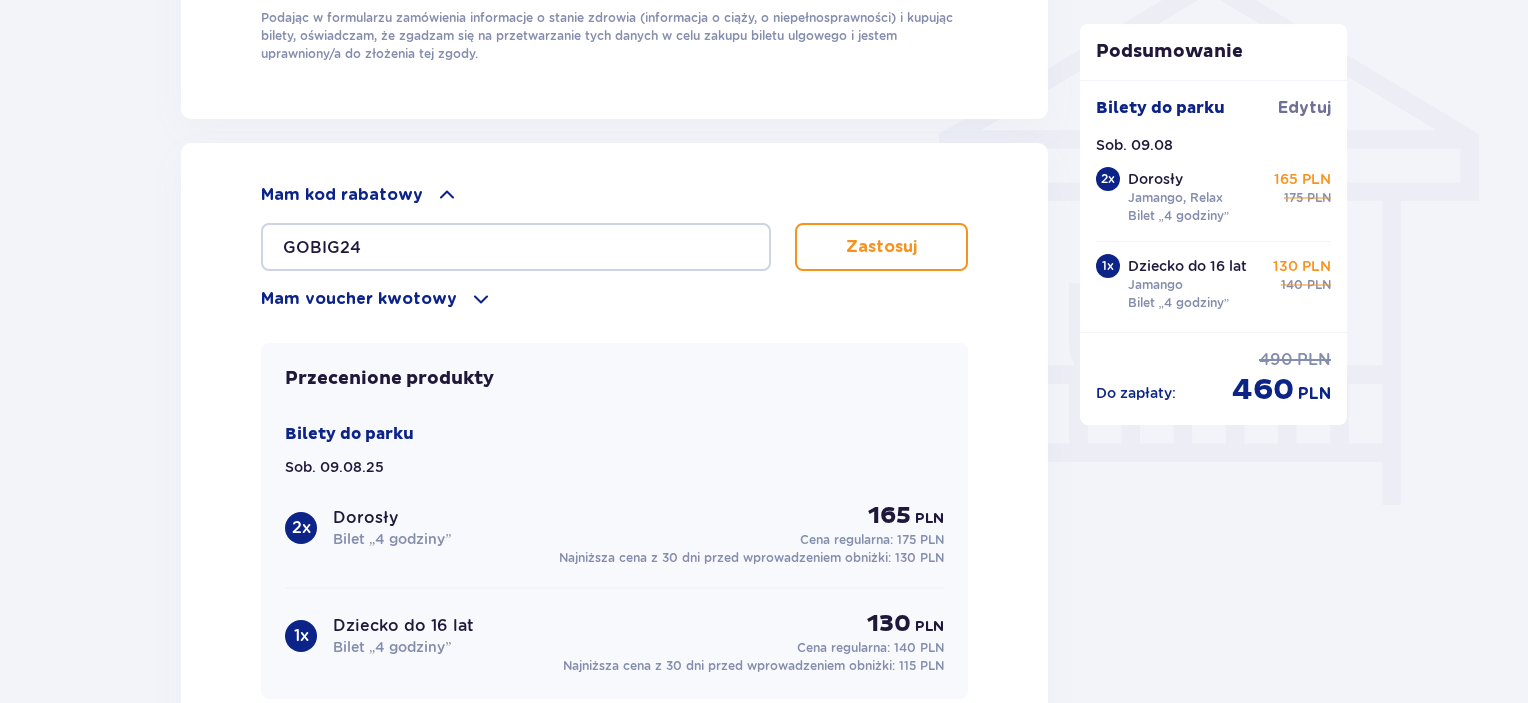 click on "Zastosuj" at bounding box center (881, 247) 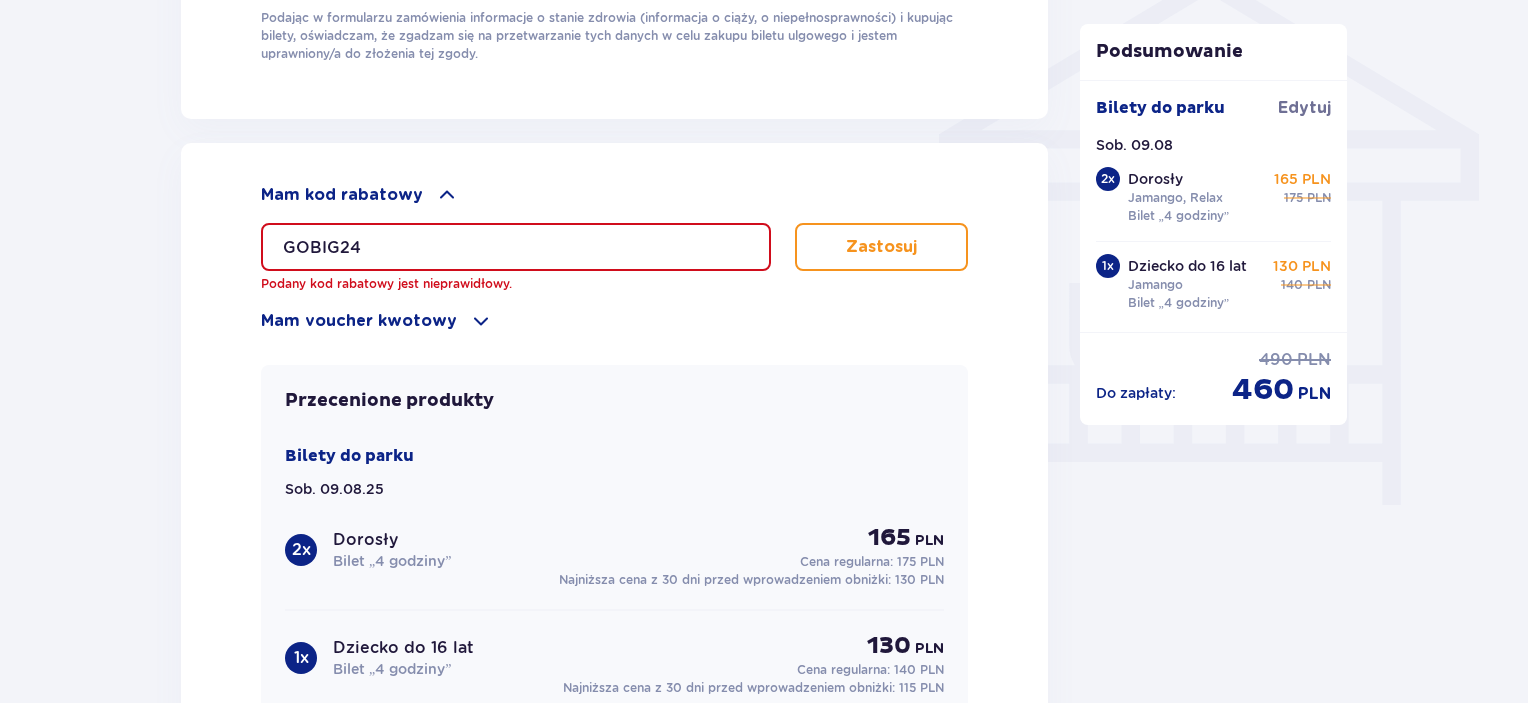 click on "GOBIG24" at bounding box center (516, 247) 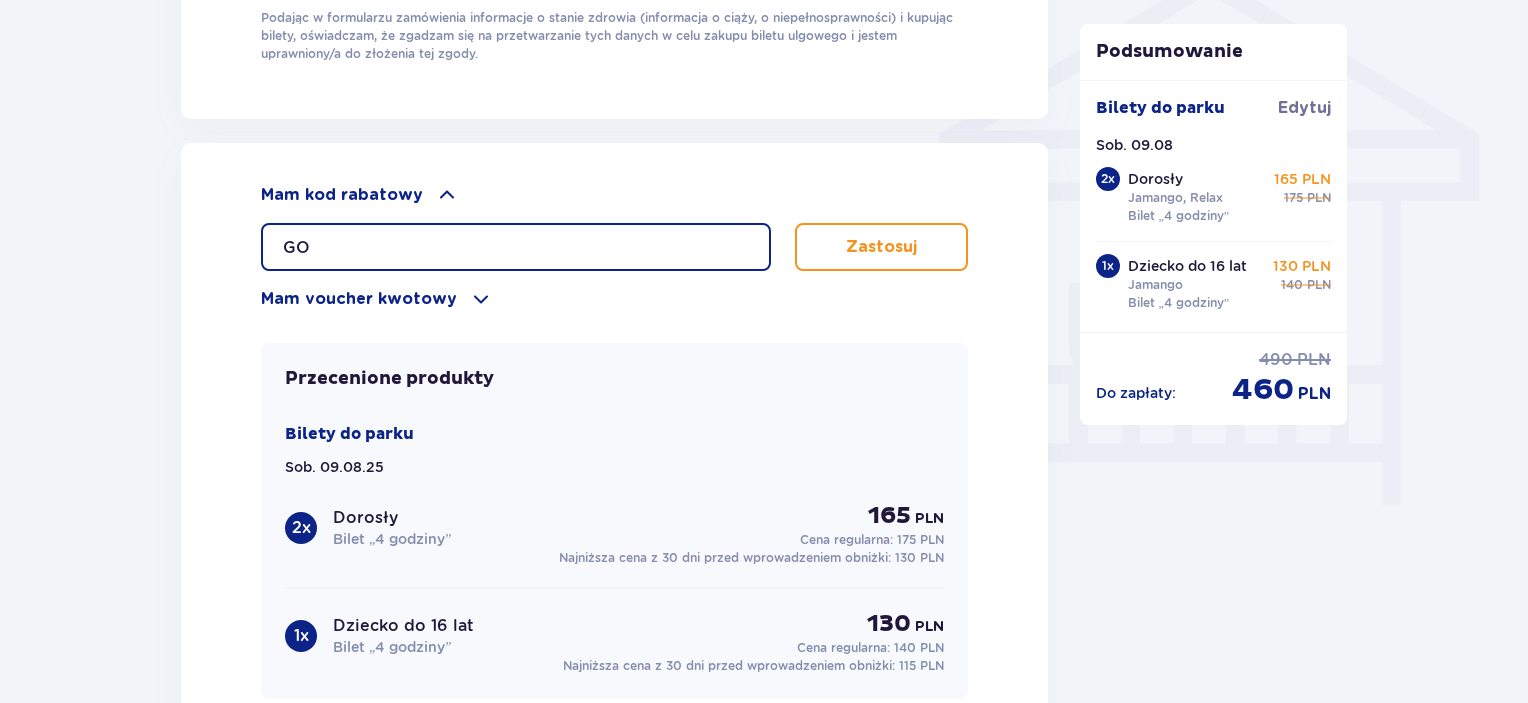 type on "G" 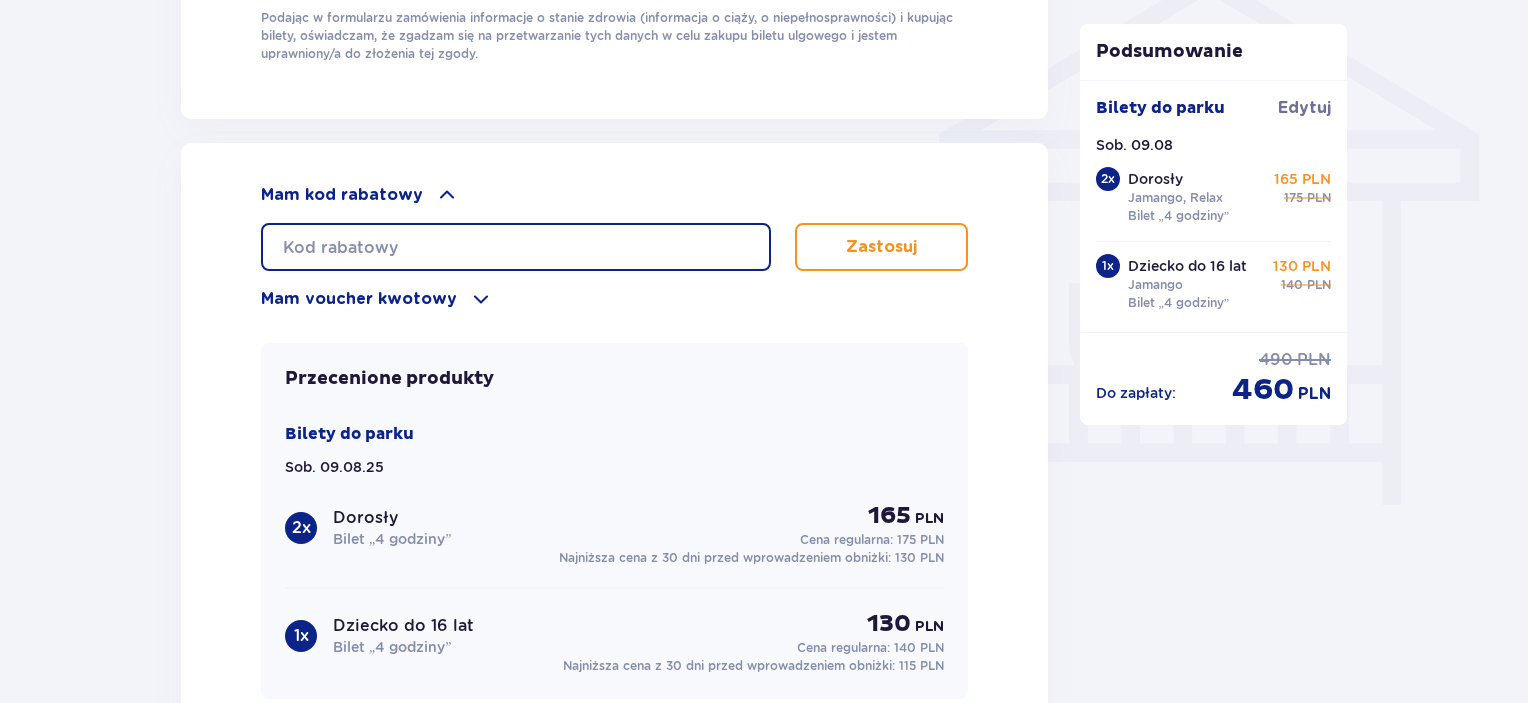 paste on "nie potrzeba kodu" 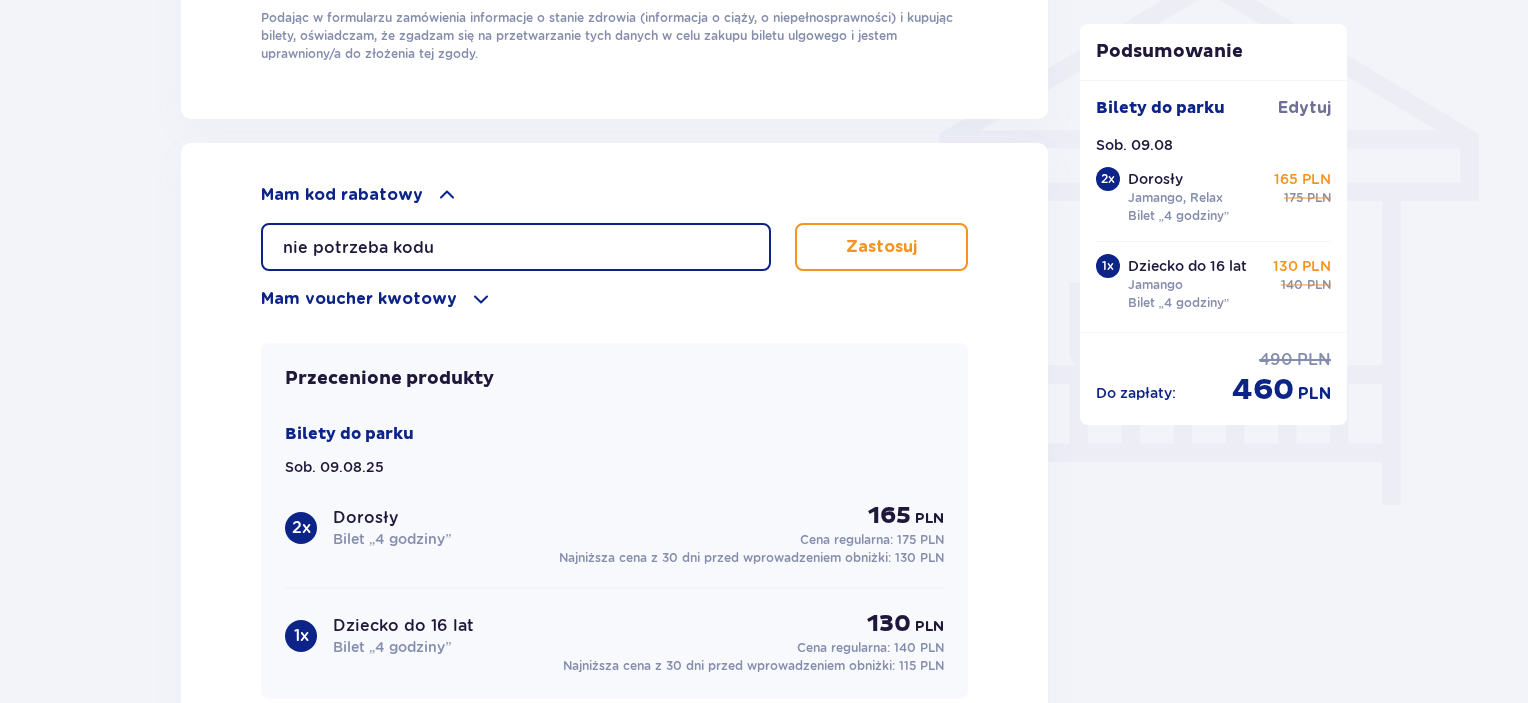 type on "nie potrzeba kodu" 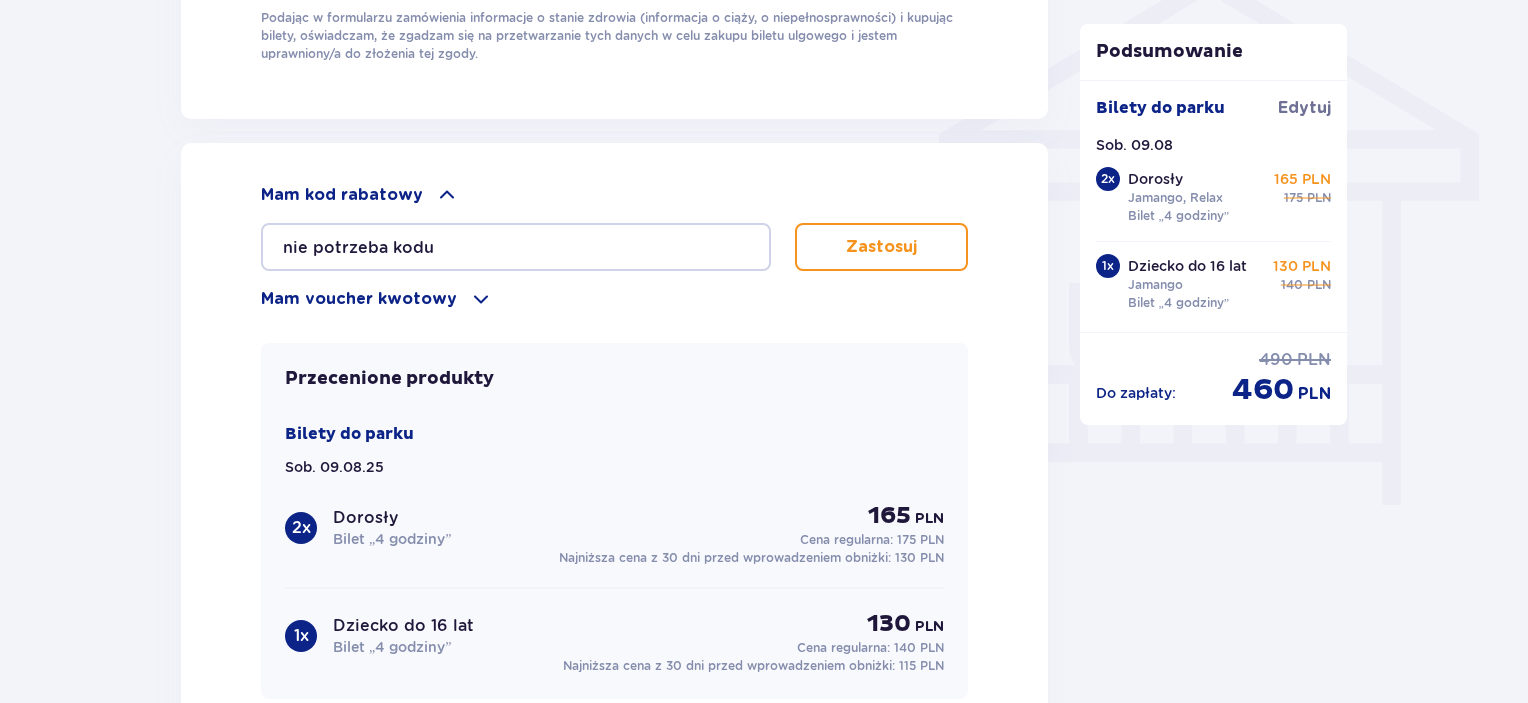 click on "Zastosuj" at bounding box center [881, 247] 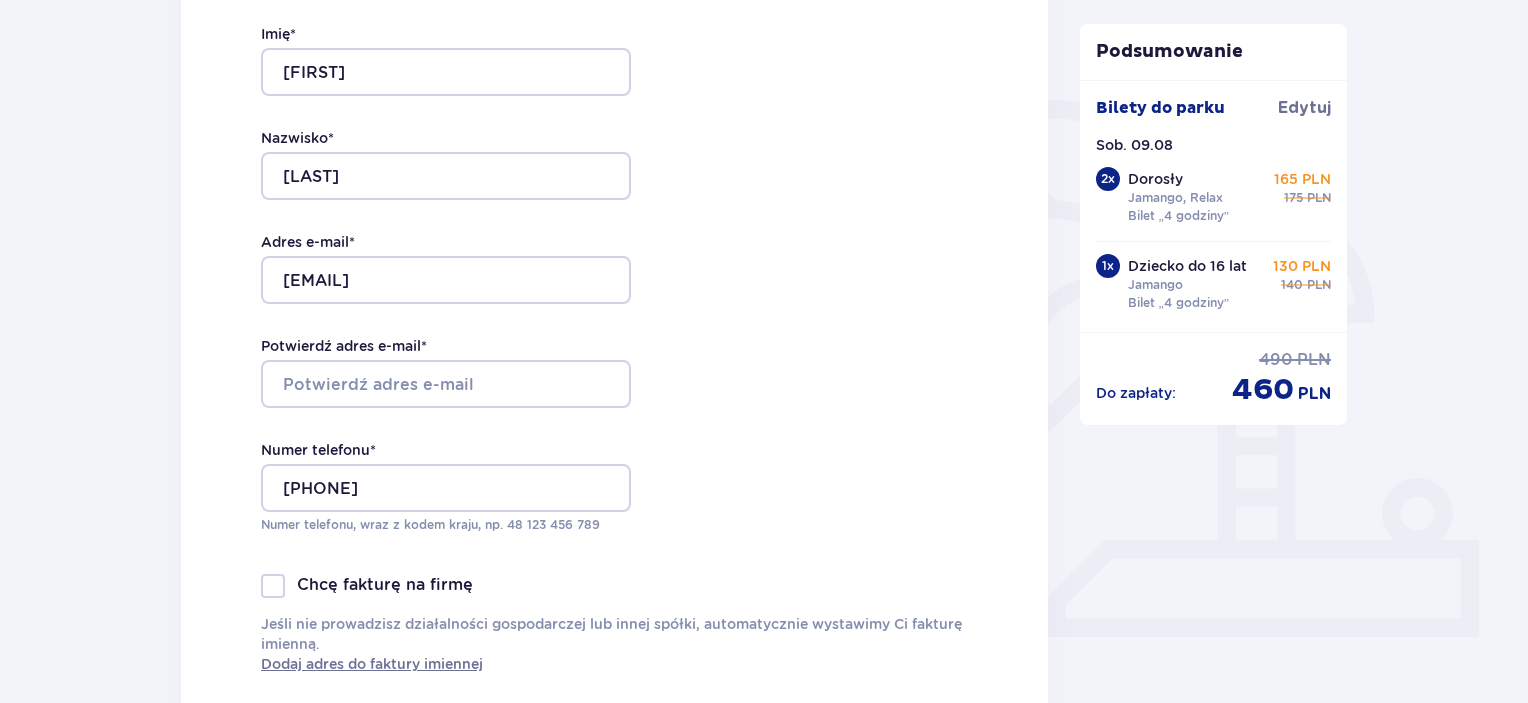 scroll, scrollTop: 0, scrollLeft: 0, axis: both 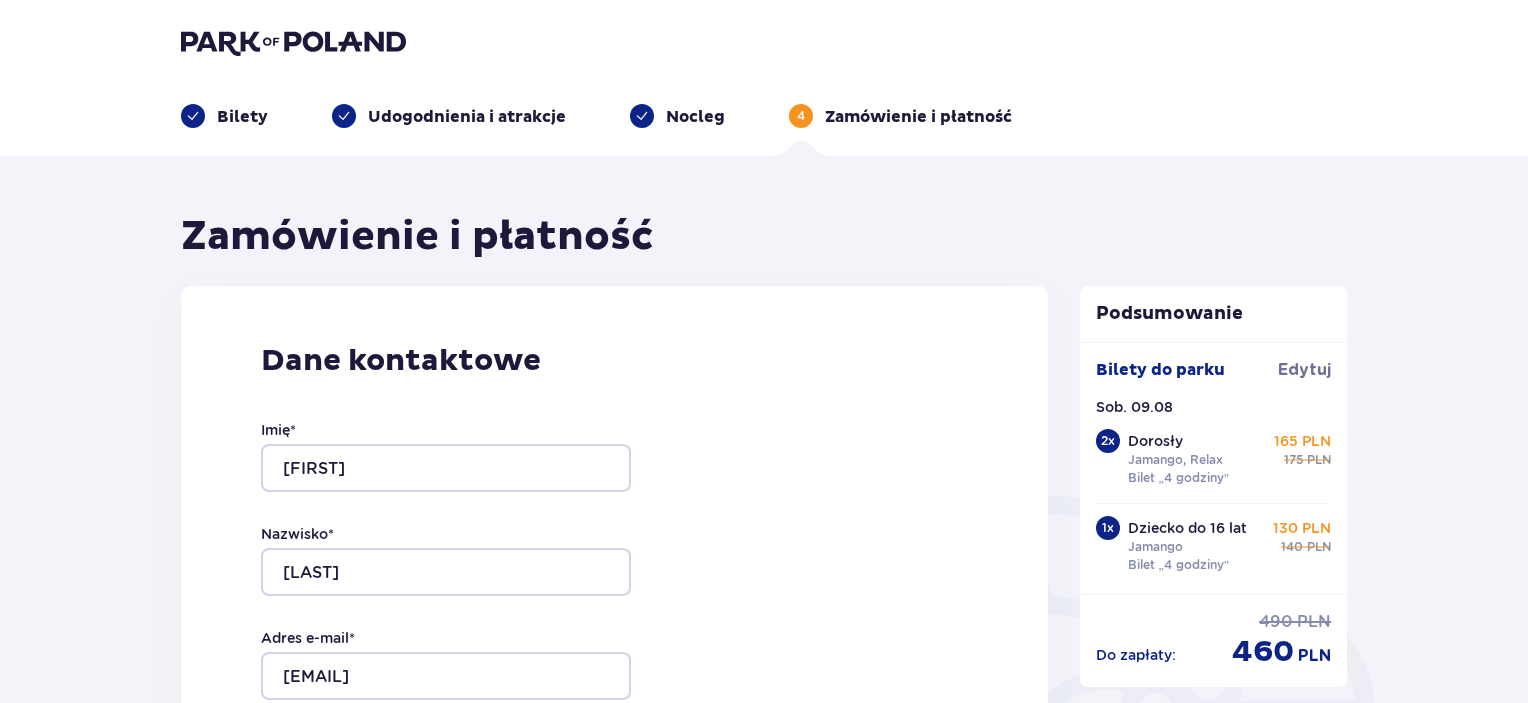 click on "Zamówienie i płatność Dane kontaktowe Imię * Arkadiusz Nazwisko * Kurylo Adres e-mail * arkadio113@gmail.com Potwierdź adres e-mail * Numer telefonu * 669989781 Numer telefonu, wraz z kodem kraju, np. 48 ​123 ​456 ​789 Chcę fakturę na firmę Jeśli nie prowadzisz działalności gospodarczej lub innej spółki, automatycznie wystawimy Ci fakturę imienną. Dodaj adres do faktury imiennej Utwórz konto Tak, chcę założyć konto *Zapoznałem/am się i akceptuję   Regulamin sprzedaży biletów online,   Regulamin korzystania z parku wodnego Suntago,   Regulamin Sprzedaży Suntago Village,   Regulamin Pobytu w Suntago Village ,  Regulamin strefy VIP ,  Specjalne warunki zakupu Pakietu Rodzinnego ,  Zasady promocji Pakiet dla Seniora ,  Regulamin promocji “Online taniej 10/20 zł”   i   Politykę prywatności Akceptuję inne zgody Rozwiń Mam kod rabatowy nie potrzeba kodu Podany kod rabatowy jest nieprawidłowy. Zastosuj Mam voucher kwotowy Zastosuj Przecenione produkty Bilety do parku 2 x 165" at bounding box center [764, 1501] 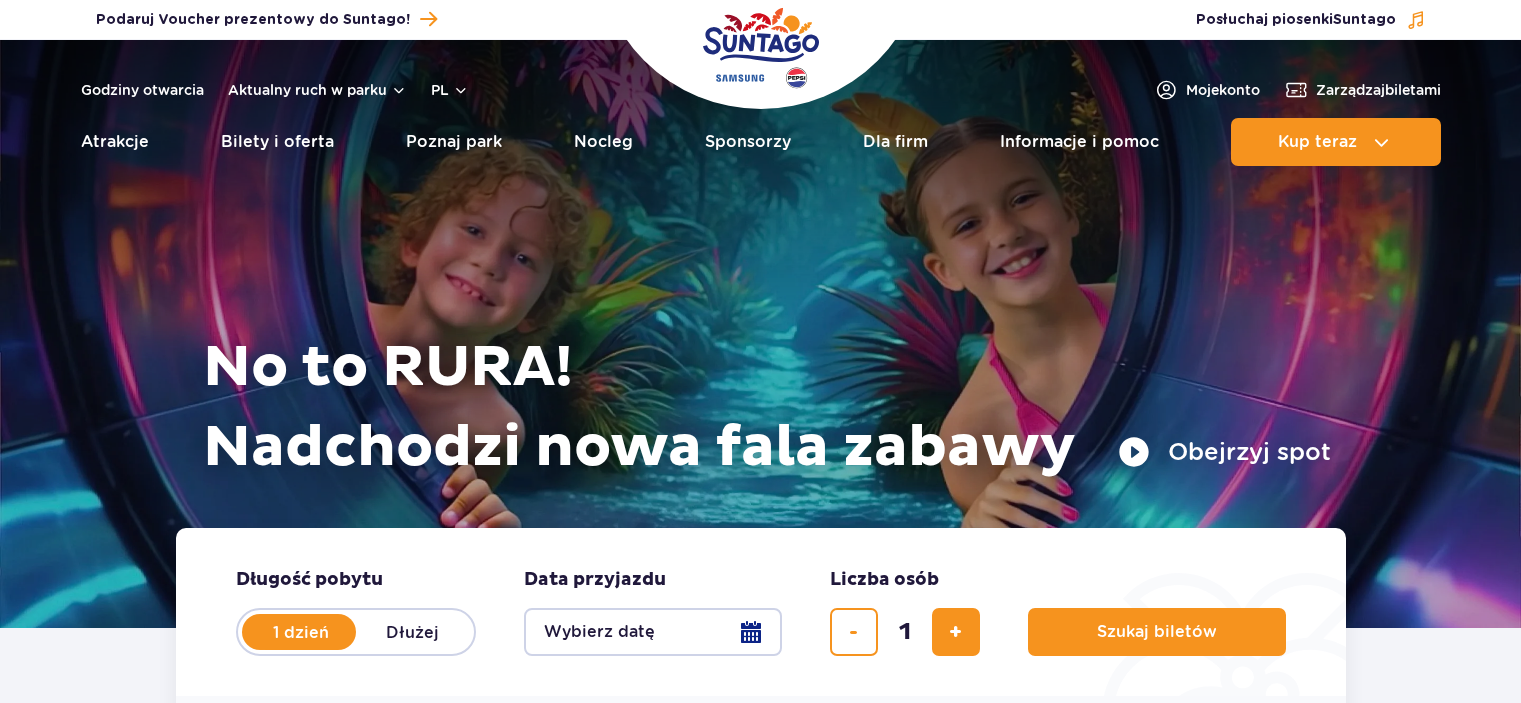 scroll, scrollTop: 0, scrollLeft: 0, axis: both 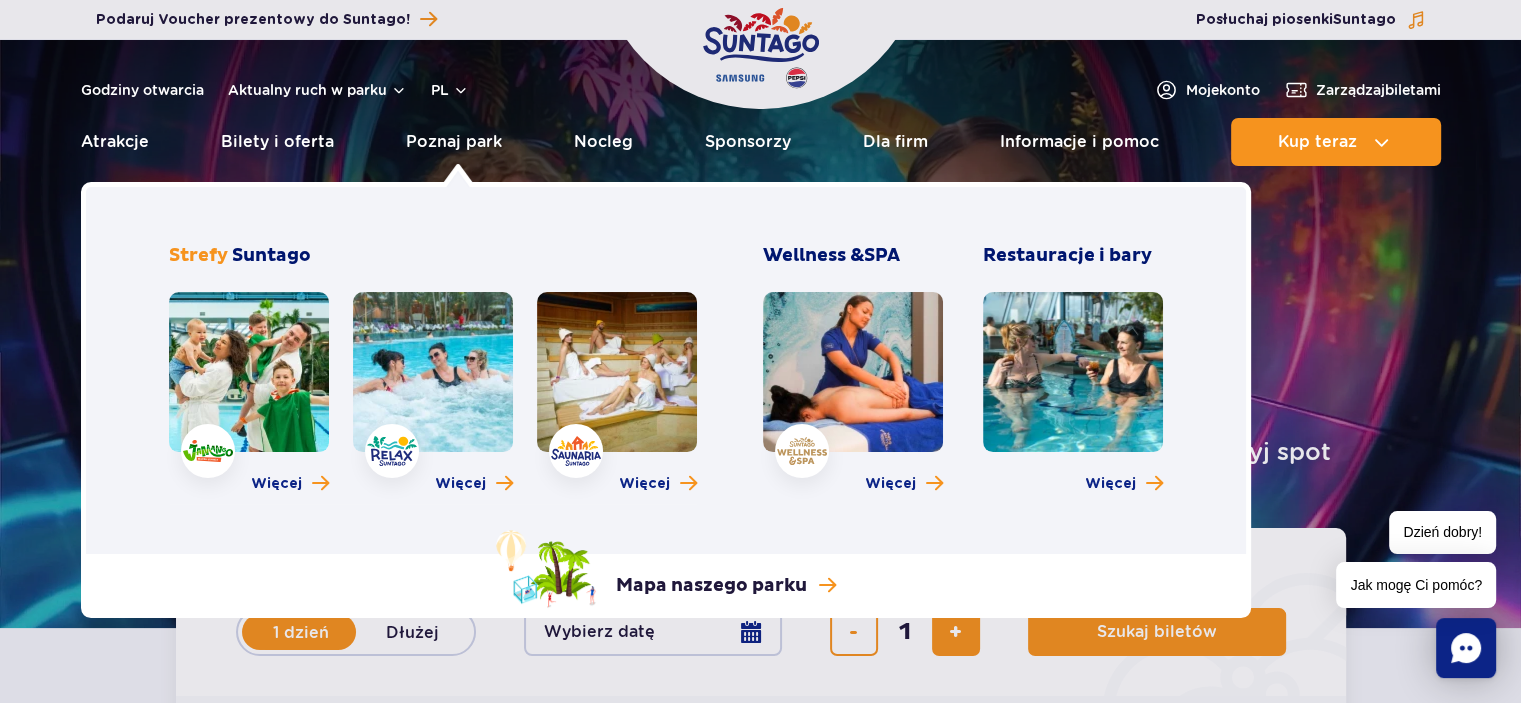 click at bounding box center [249, 372] 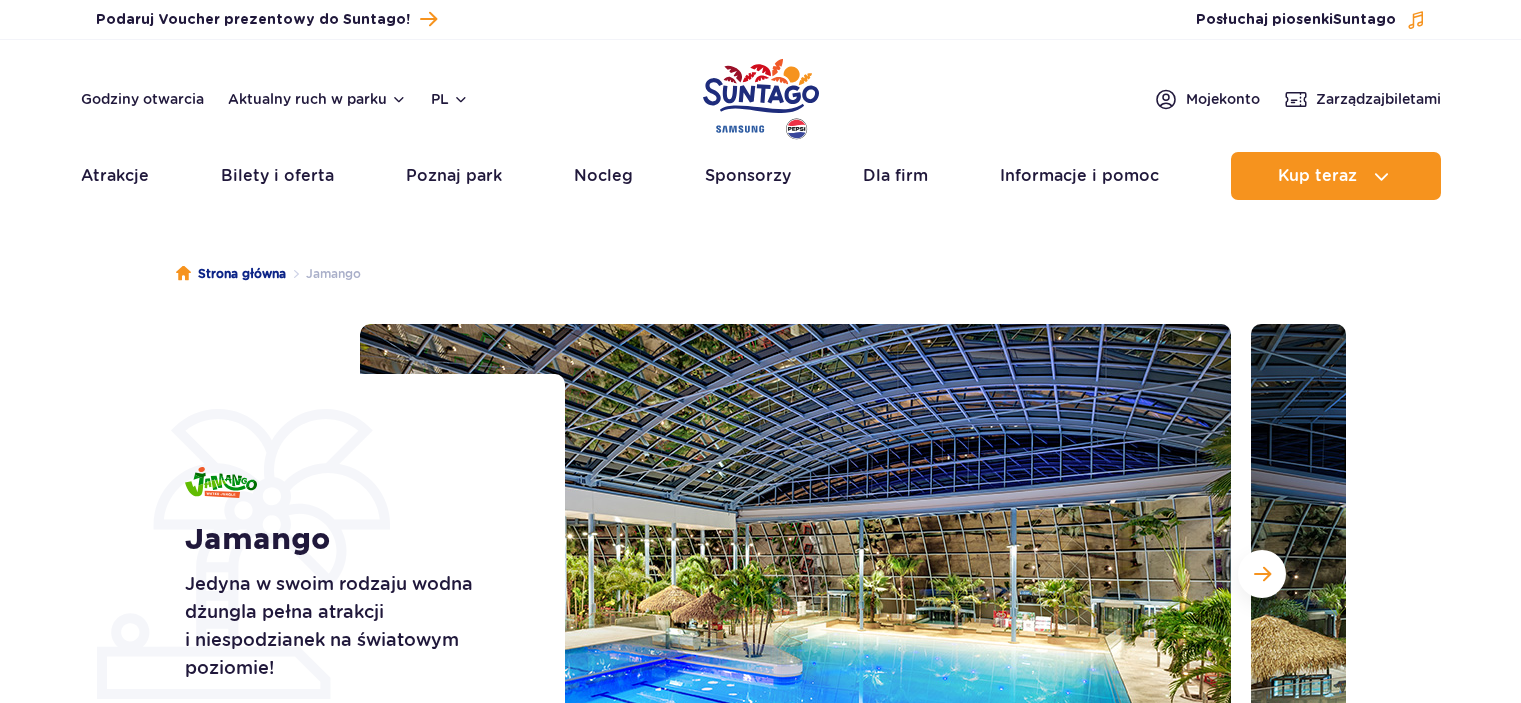 scroll, scrollTop: 0, scrollLeft: 0, axis: both 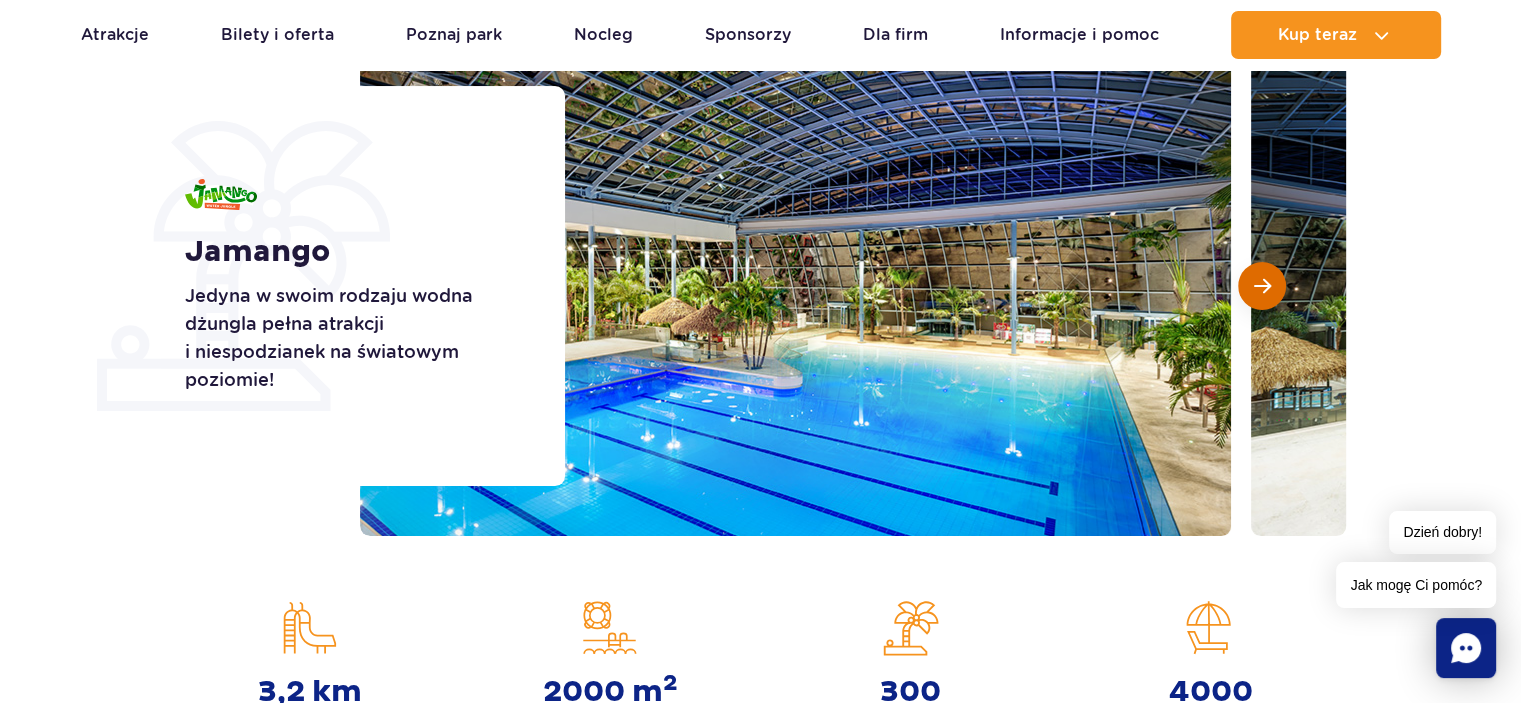 click at bounding box center [1262, 286] 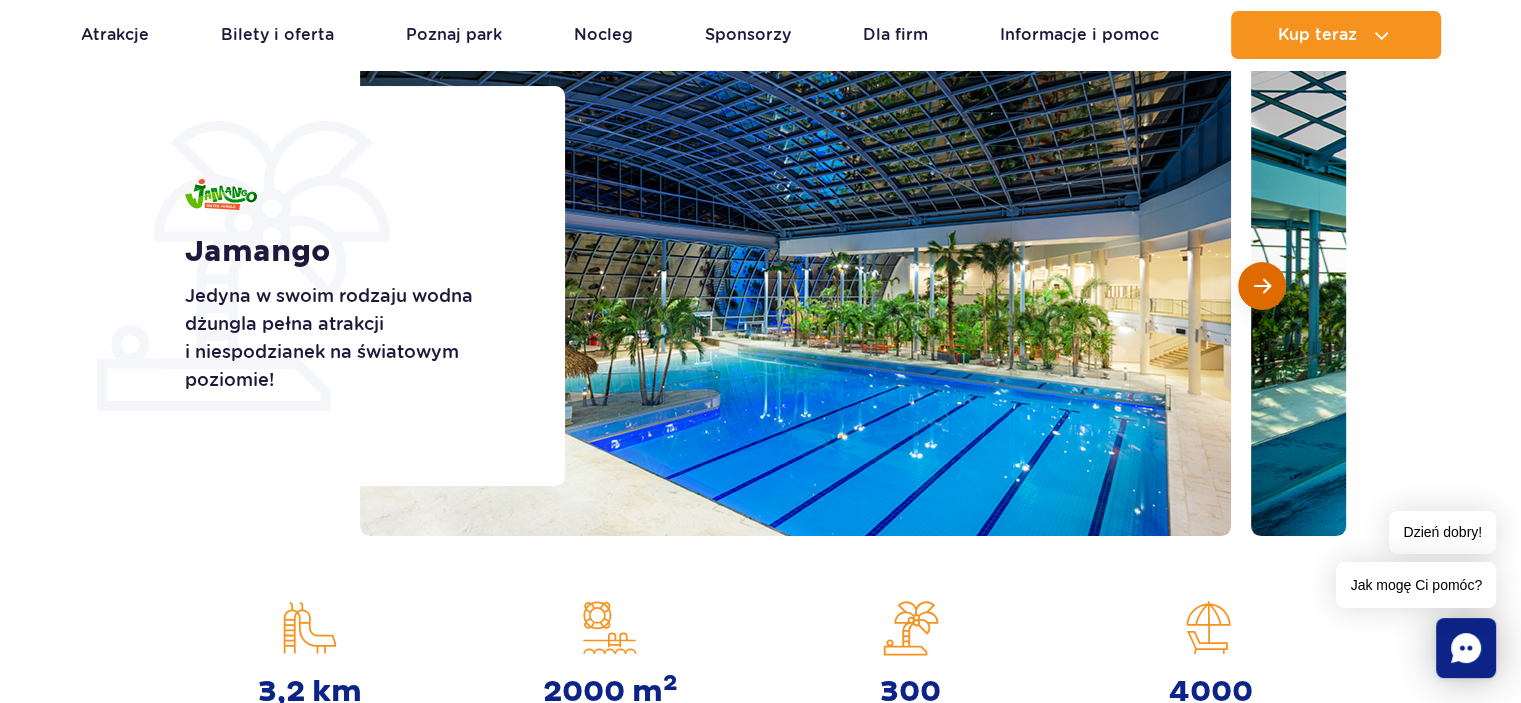 click at bounding box center (1262, 286) 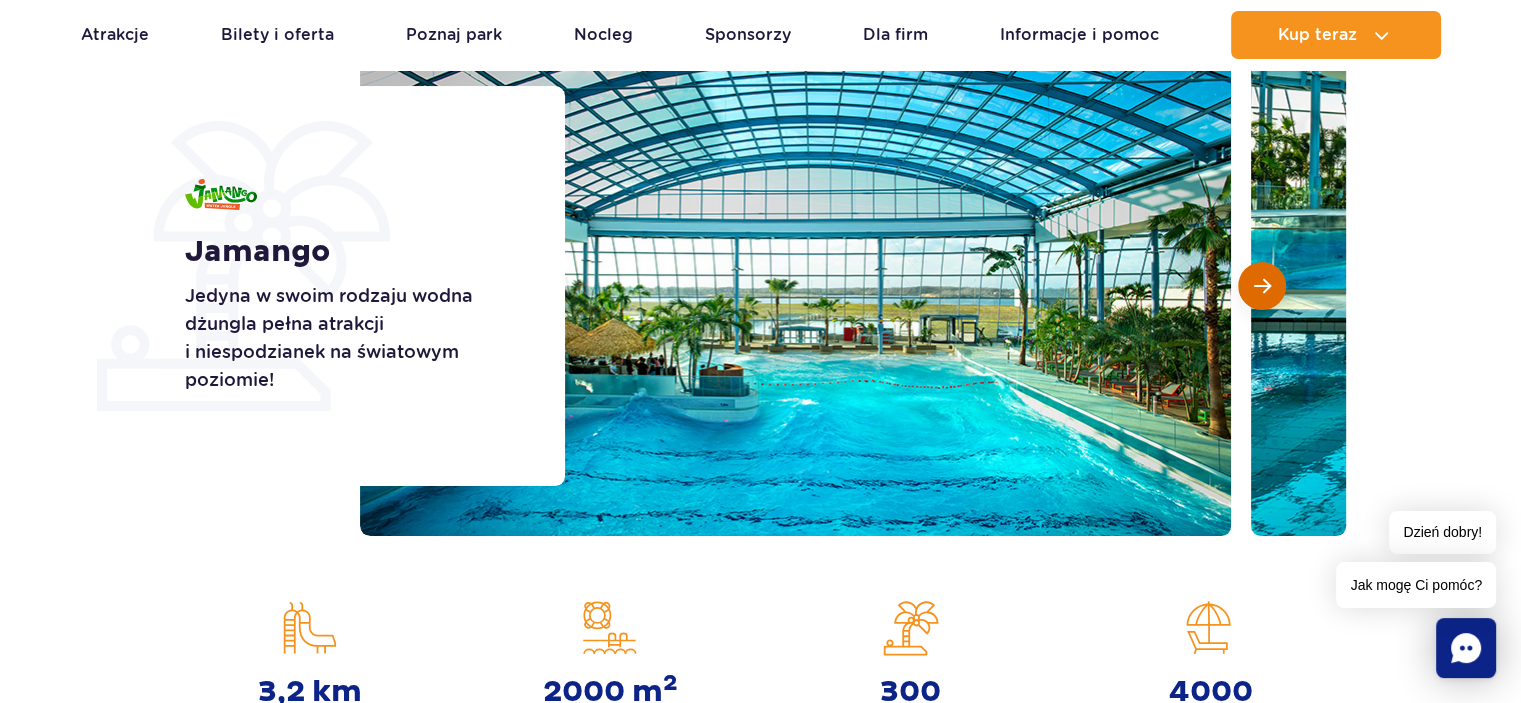 click at bounding box center (1262, 286) 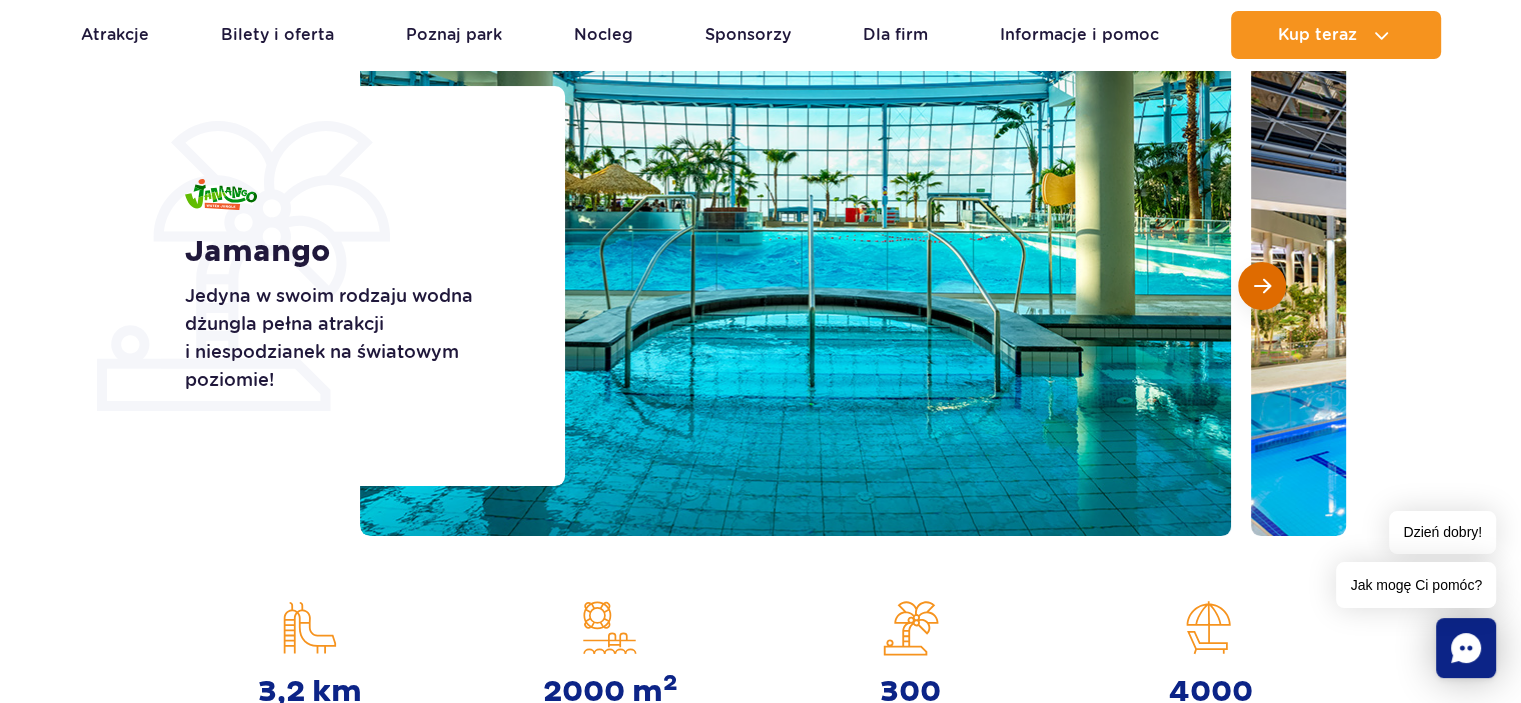 click at bounding box center [1262, 286] 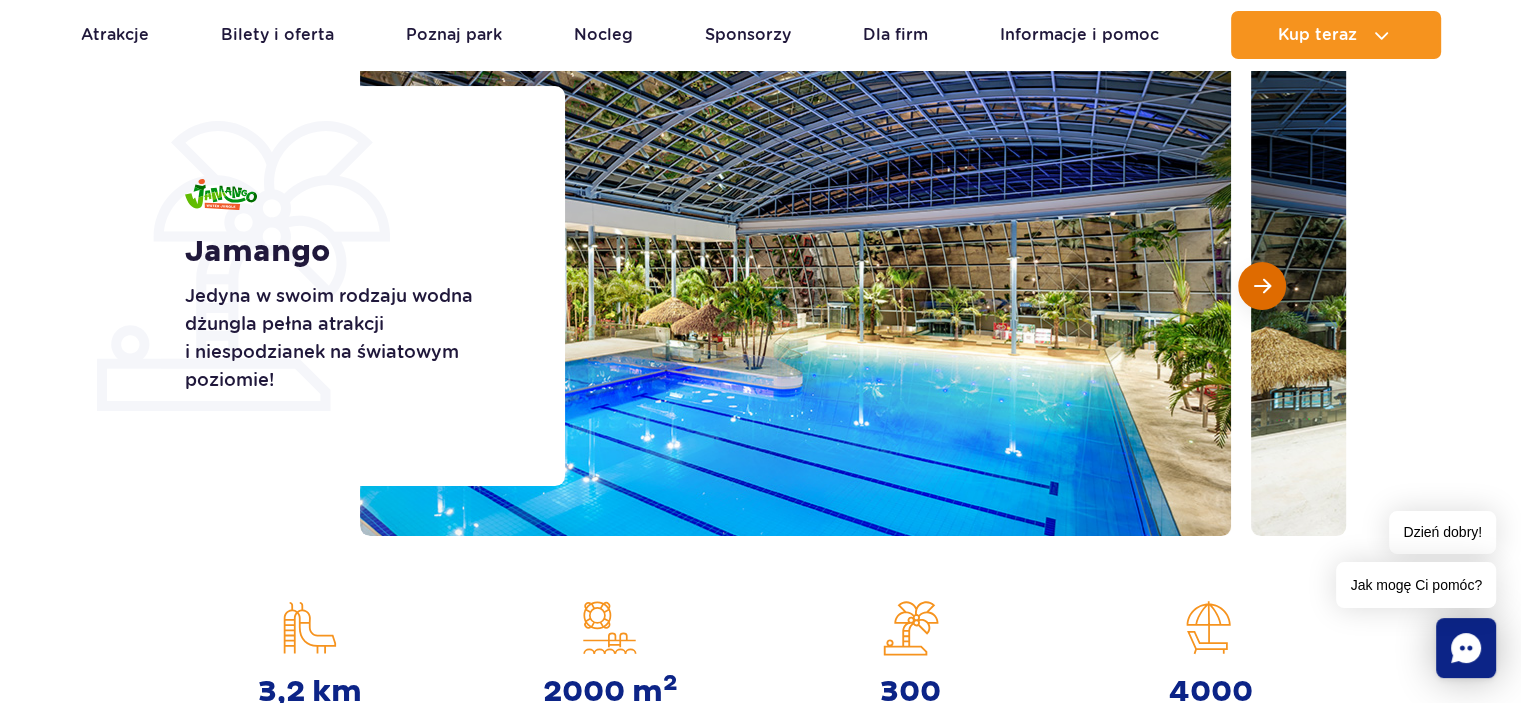 click at bounding box center [1262, 286] 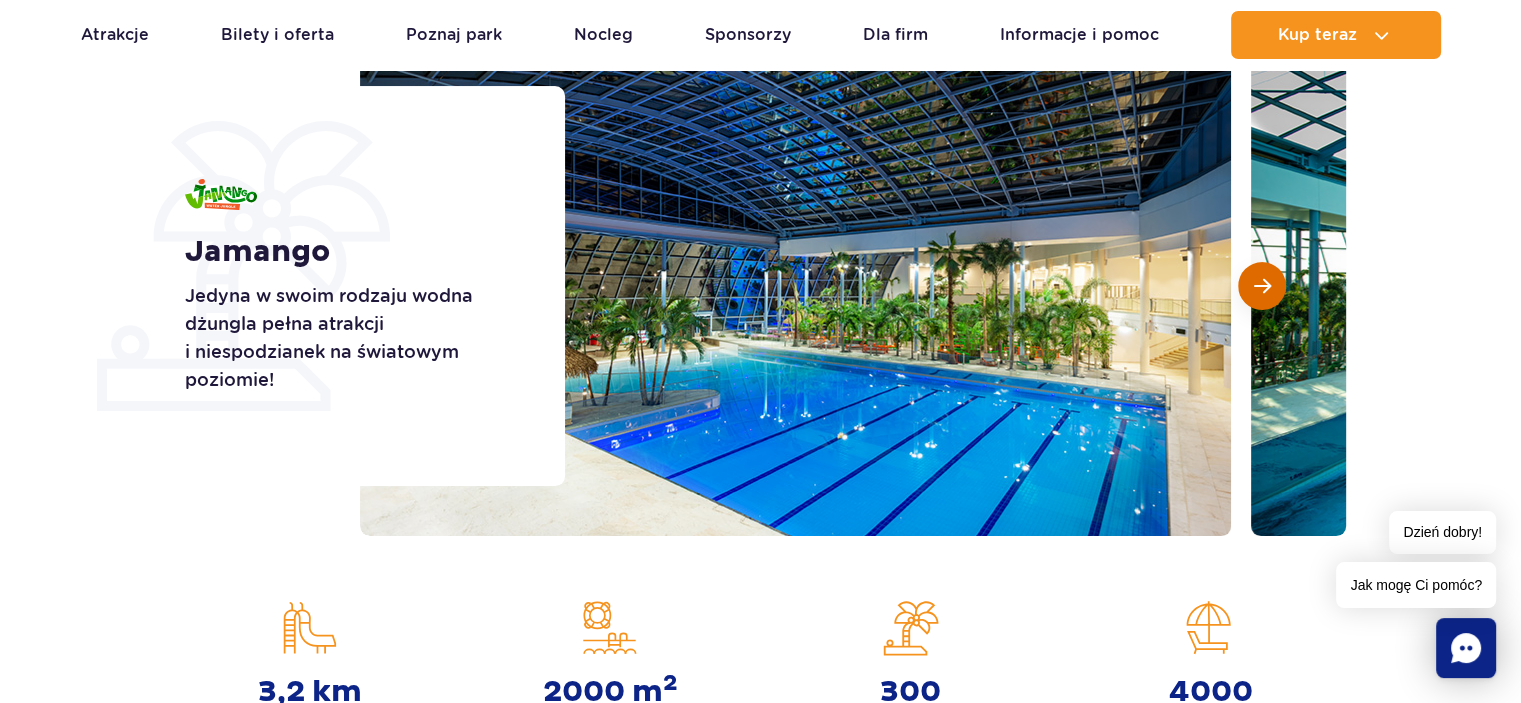 click at bounding box center (1262, 286) 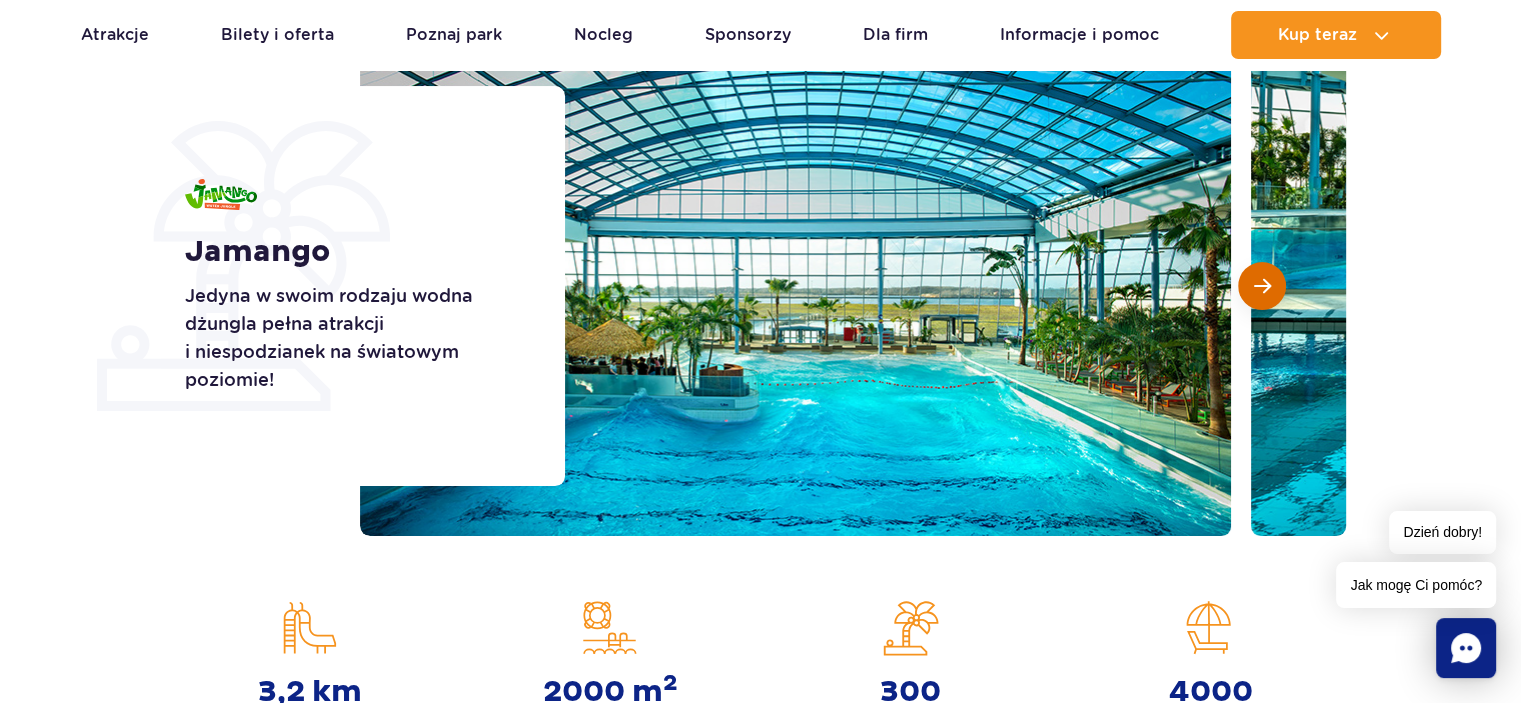 click at bounding box center [1262, 286] 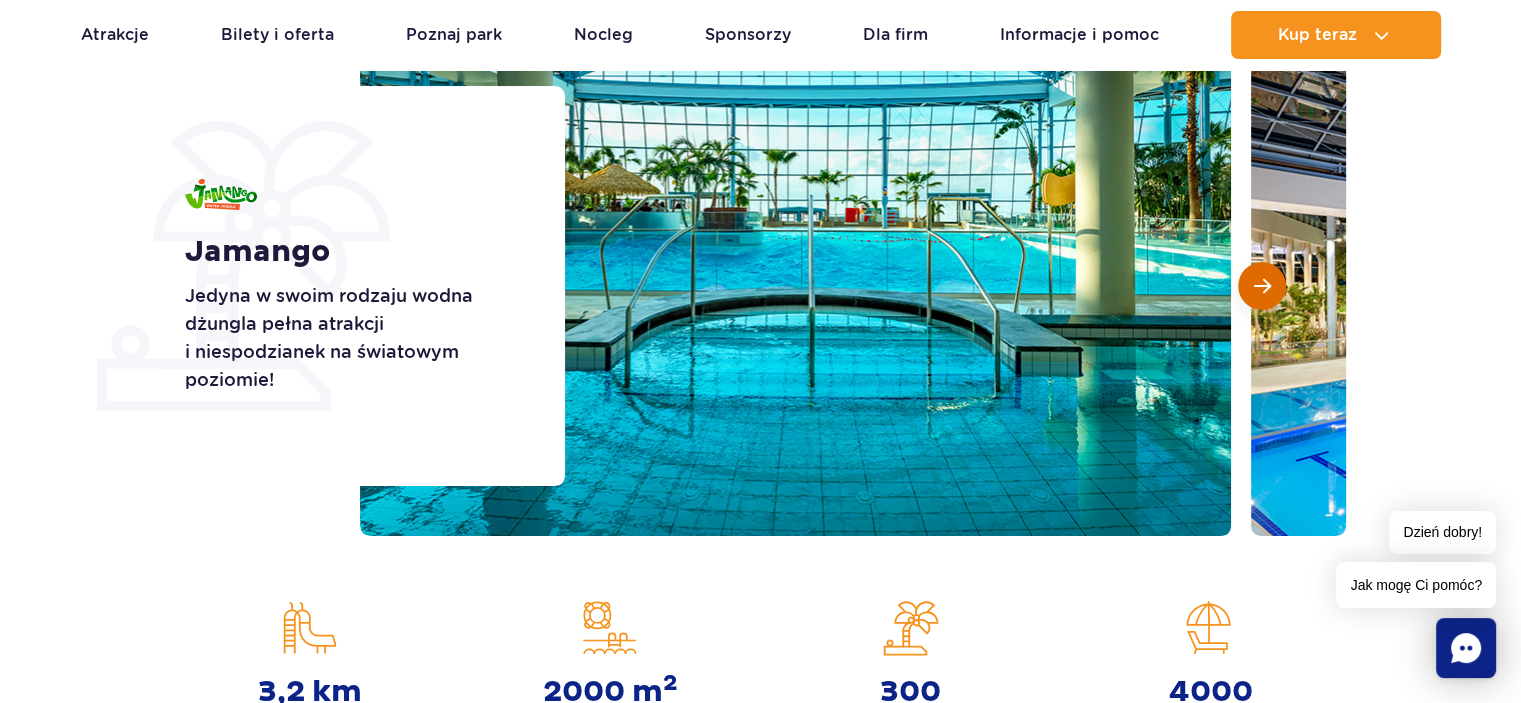 click at bounding box center [1262, 286] 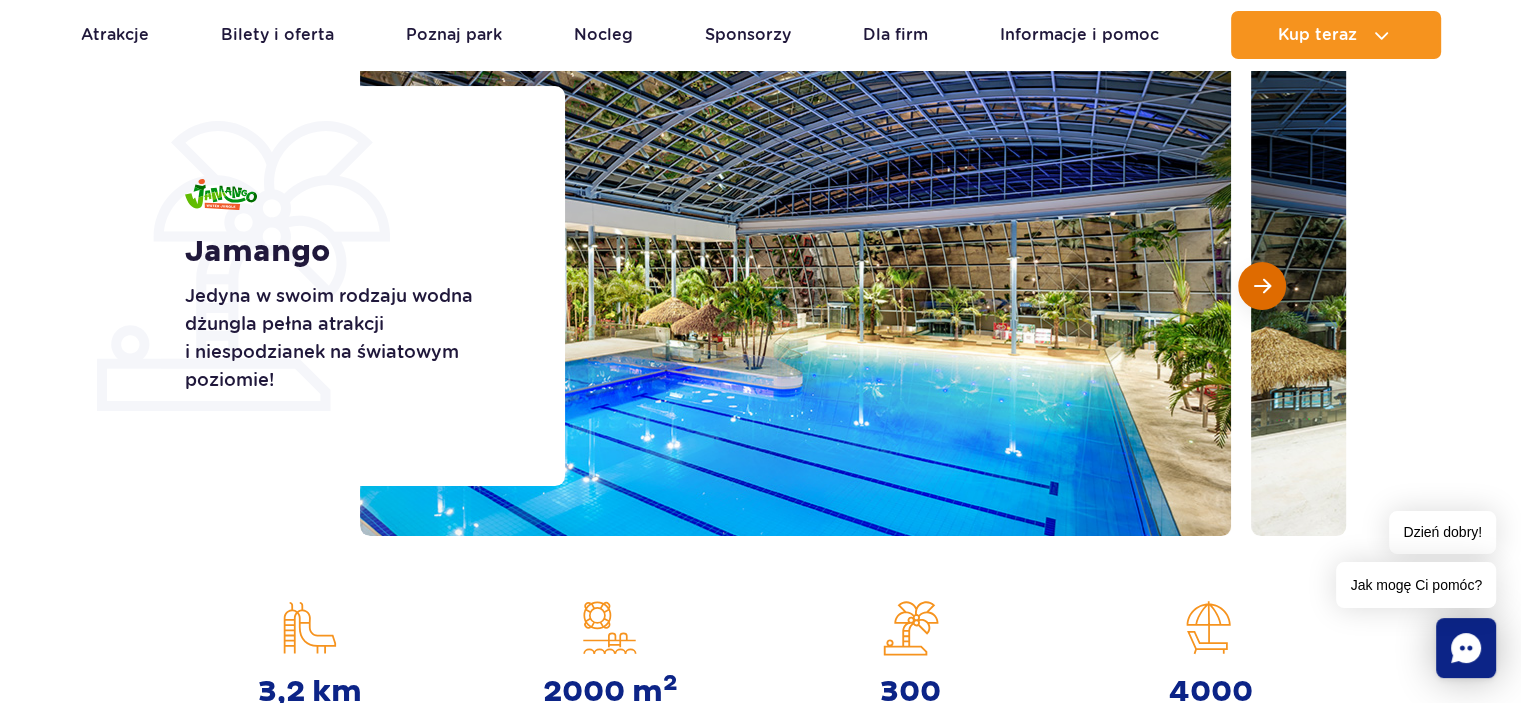 click at bounding box center (1262, 286) 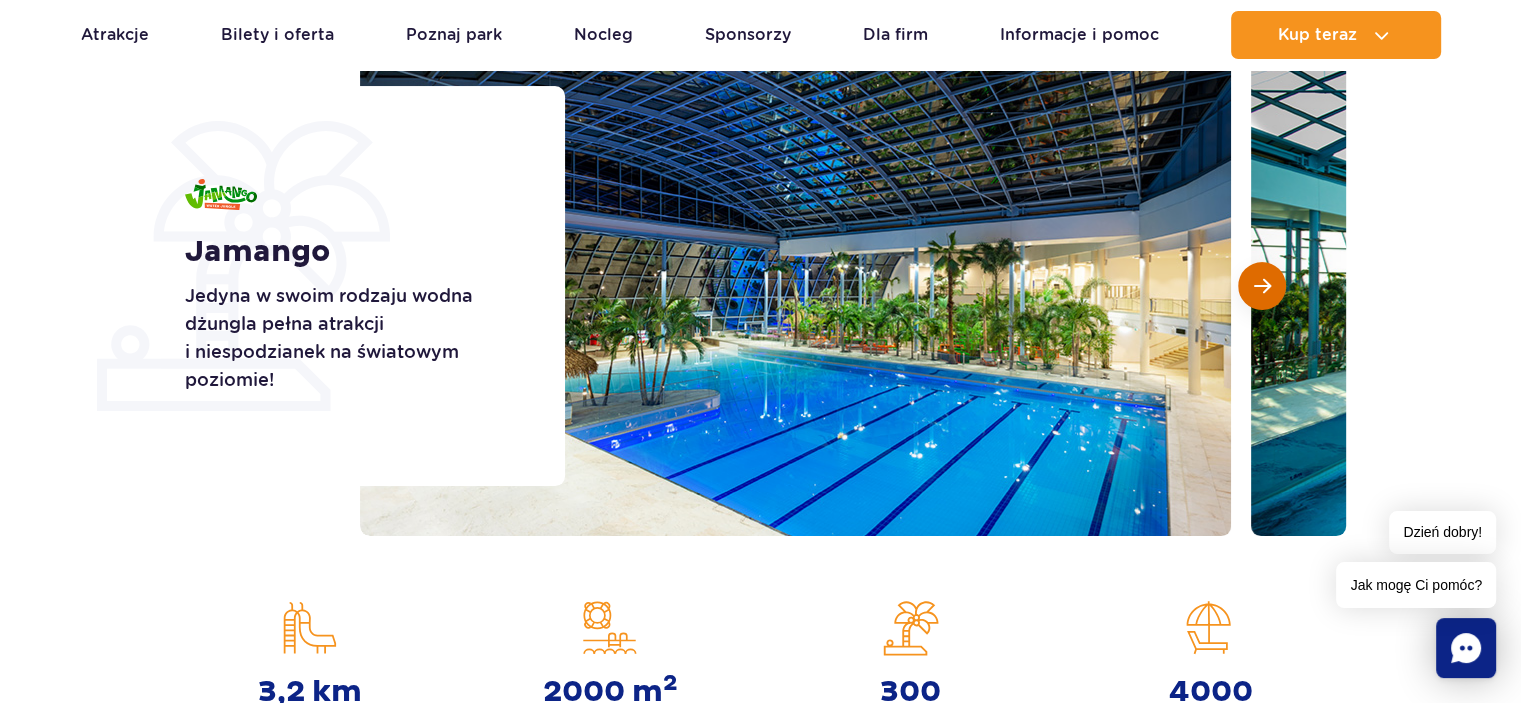 click at bounding box center [1262, 286] 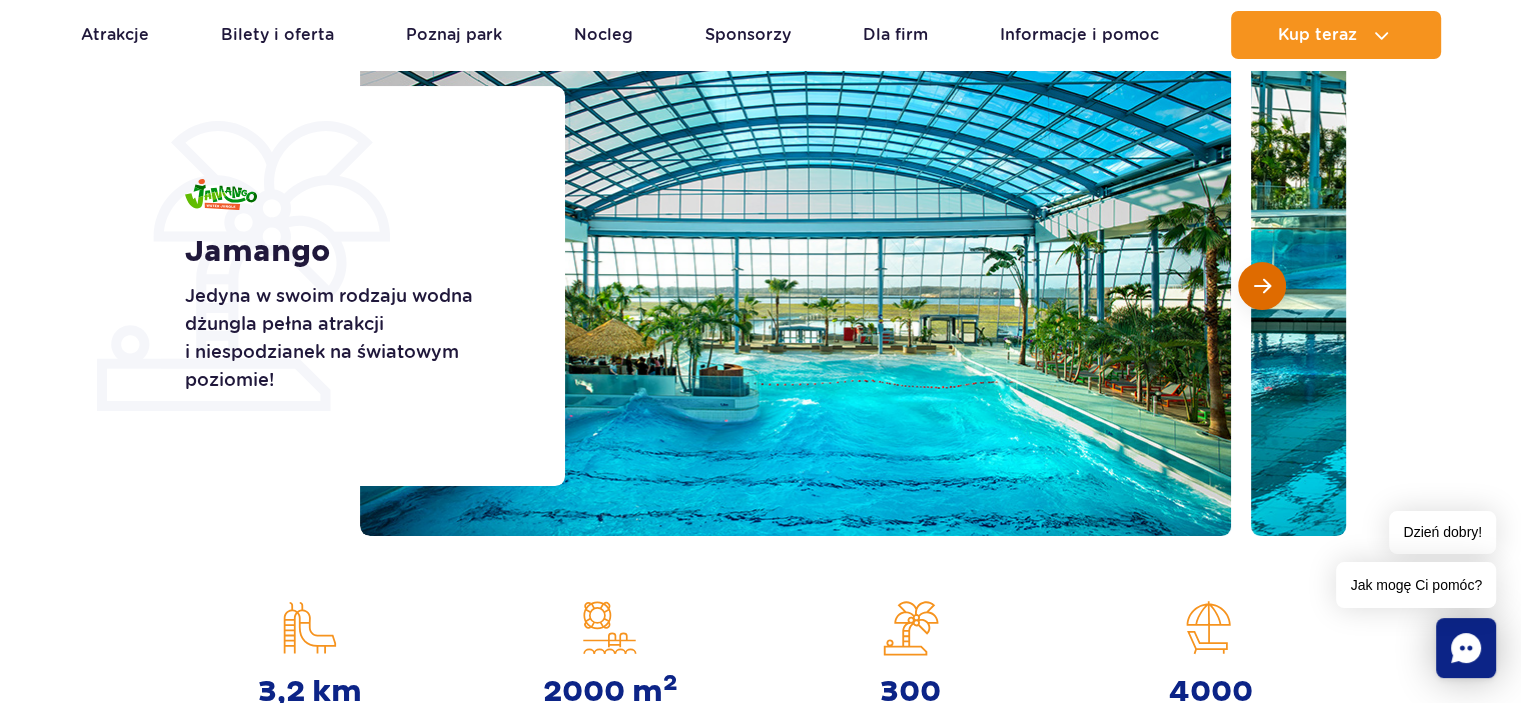 click at bounding box center [1262, 286] 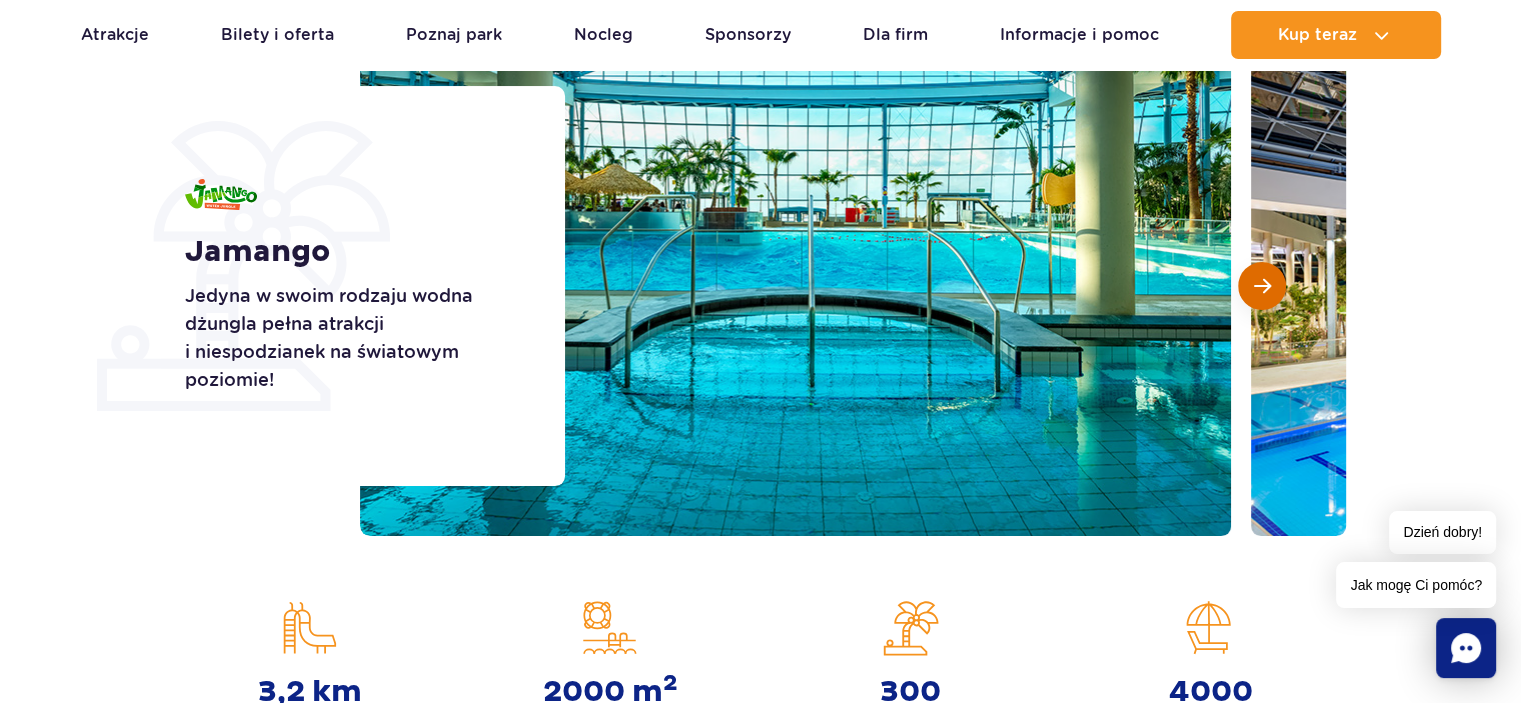 click at bounding box center (1262, 286) 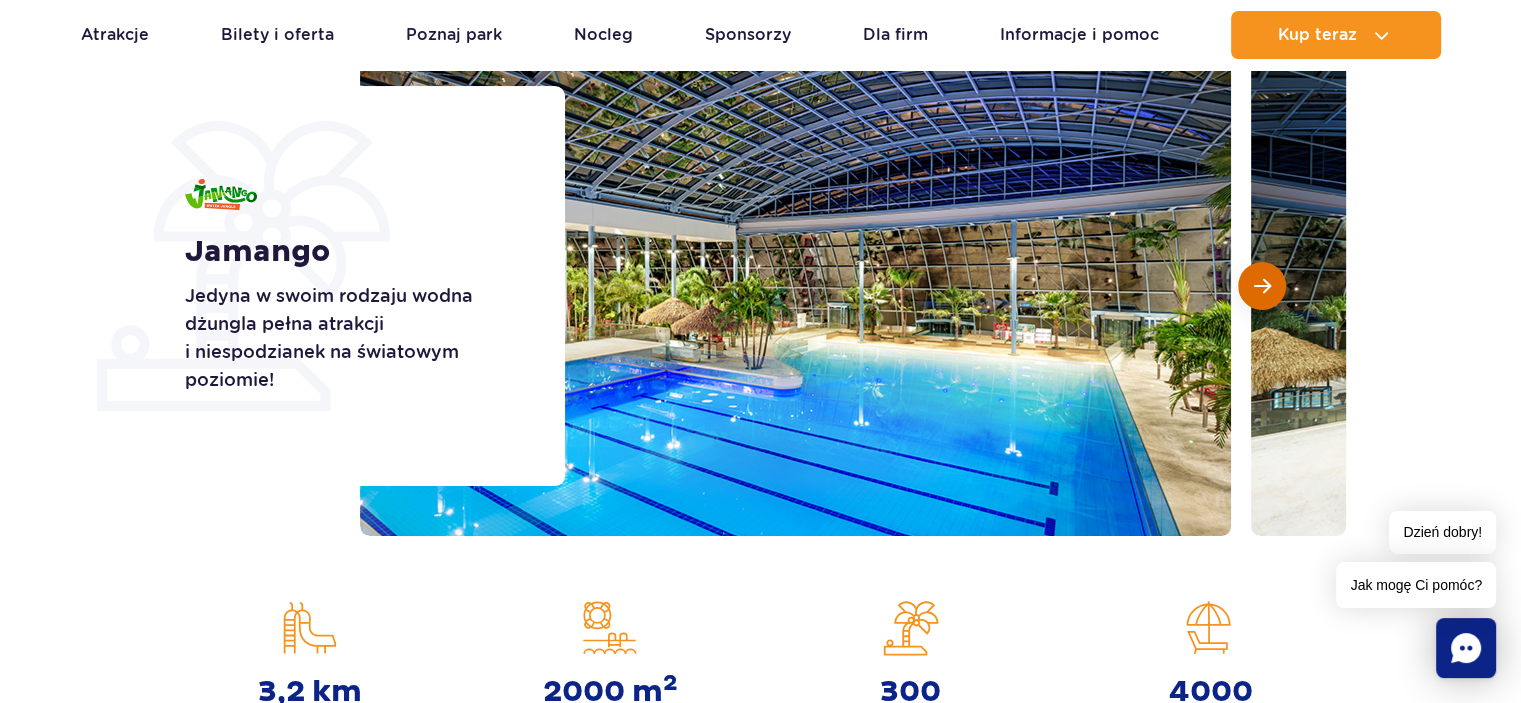 click at bounding box center (1262, 286) 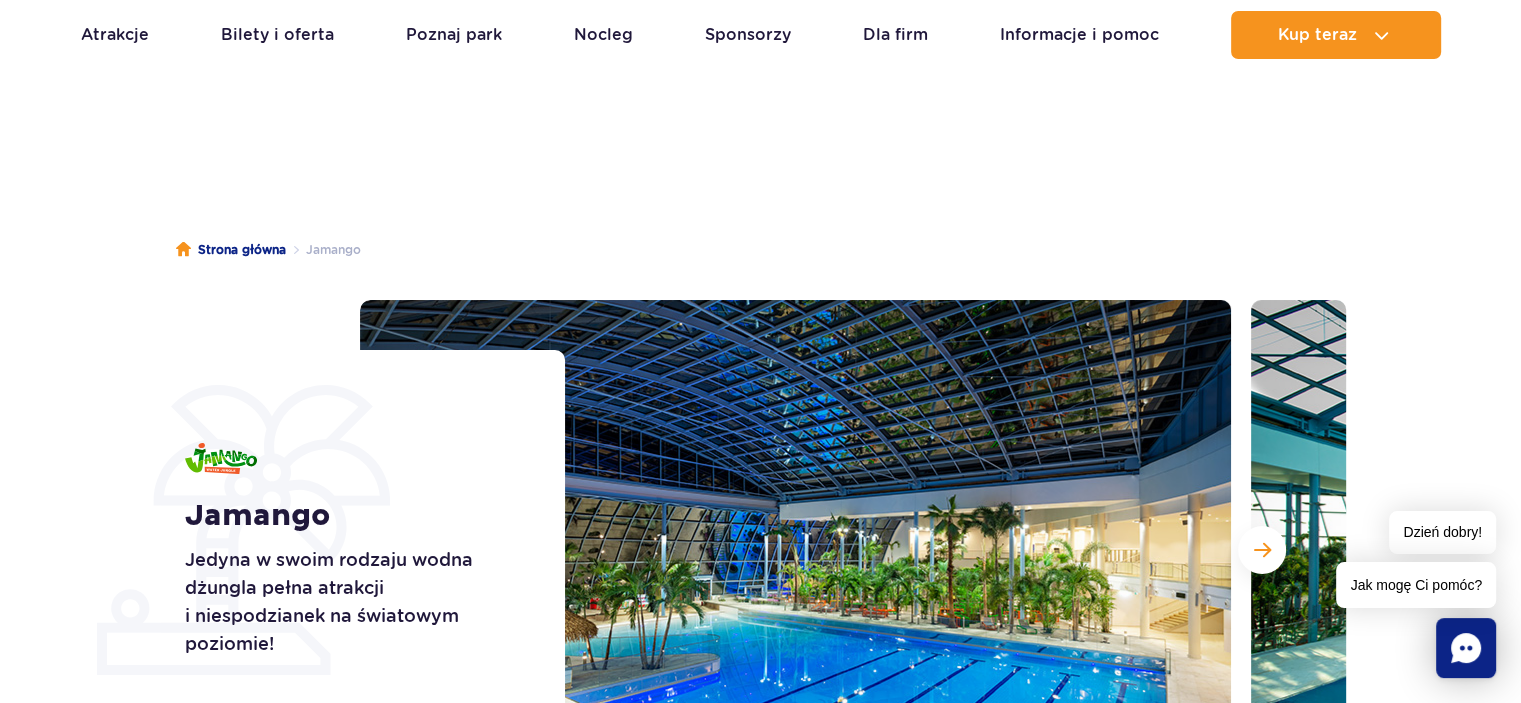 scroll, scrollTop: 0, scrollLeft: 0, axis: both 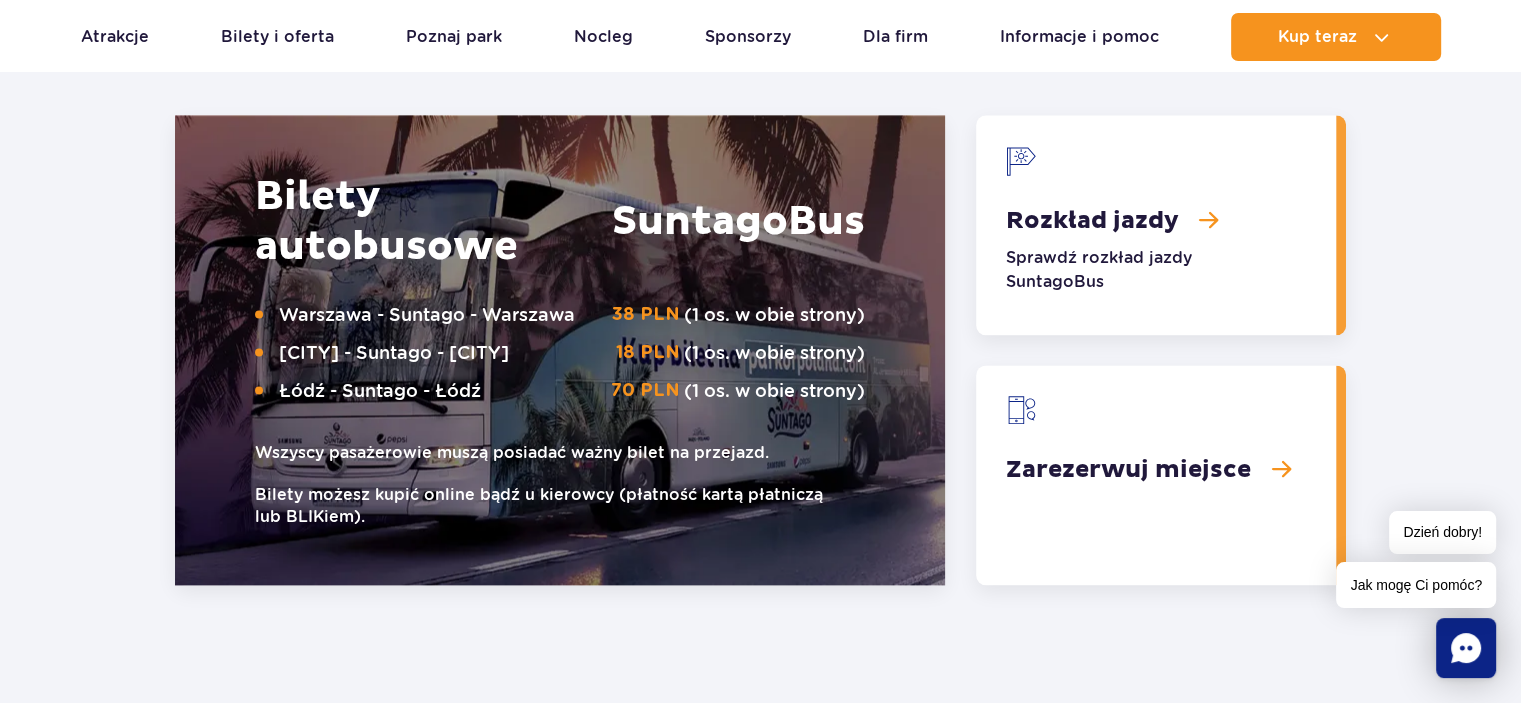 click at bounding box center [1156, 225] 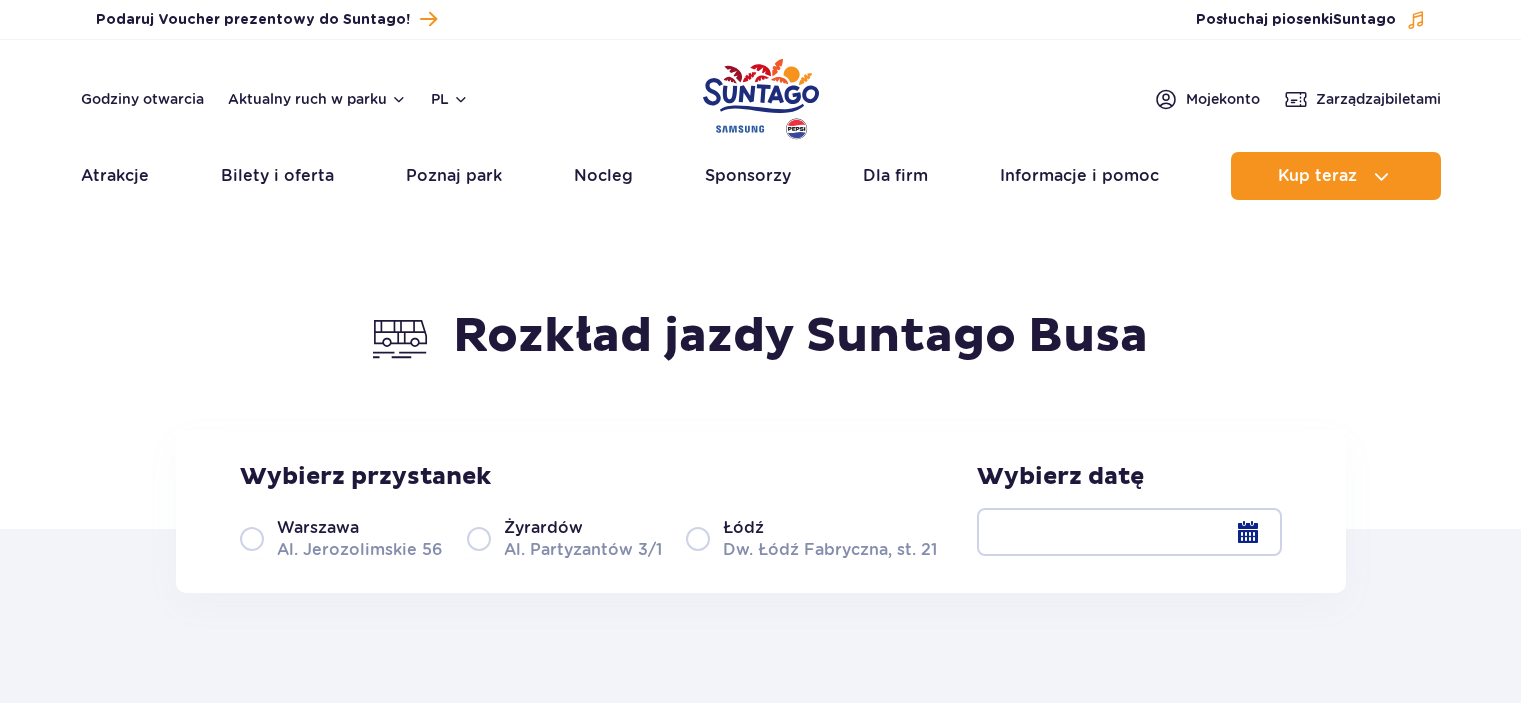 scroll, scrollTop: 0, scrollLeft: 0, axis: both 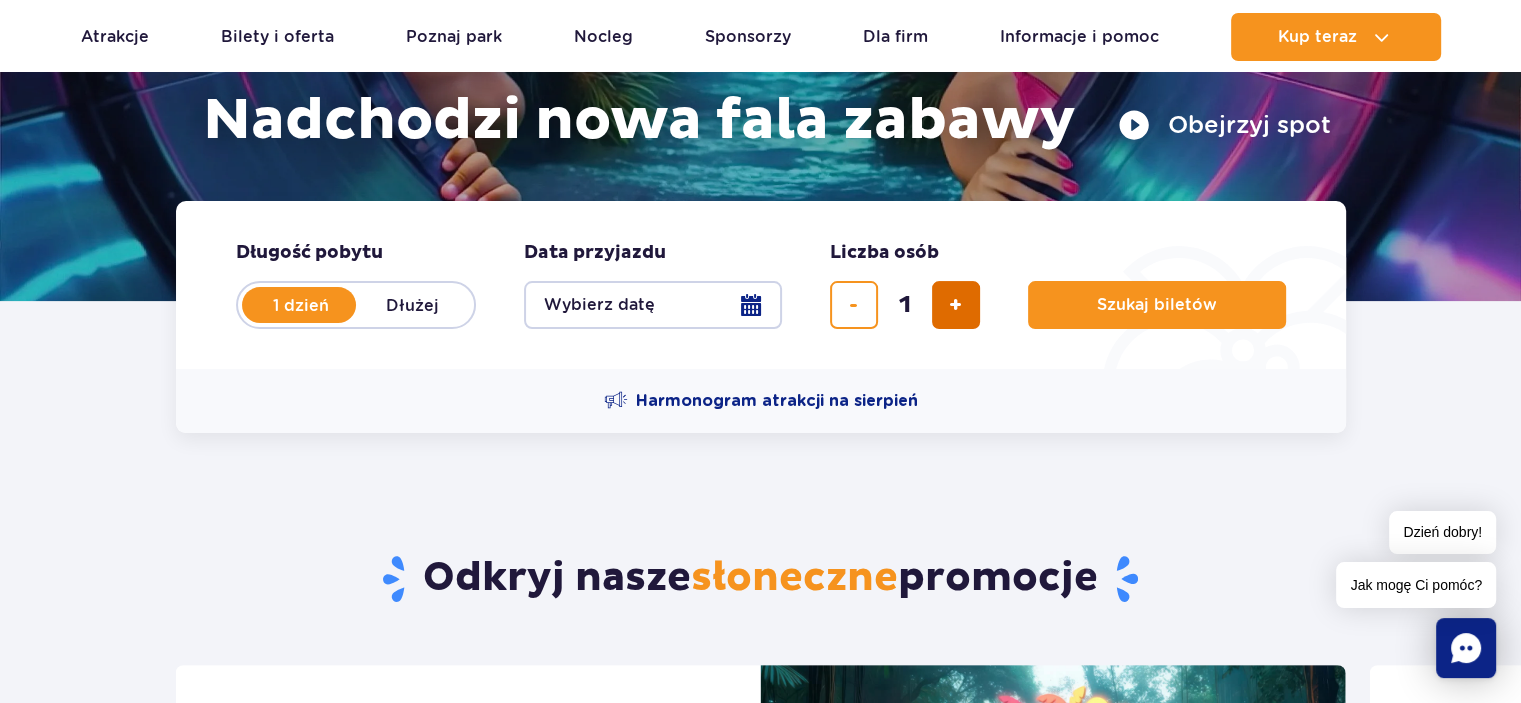 click at bounding box center [956, 305] 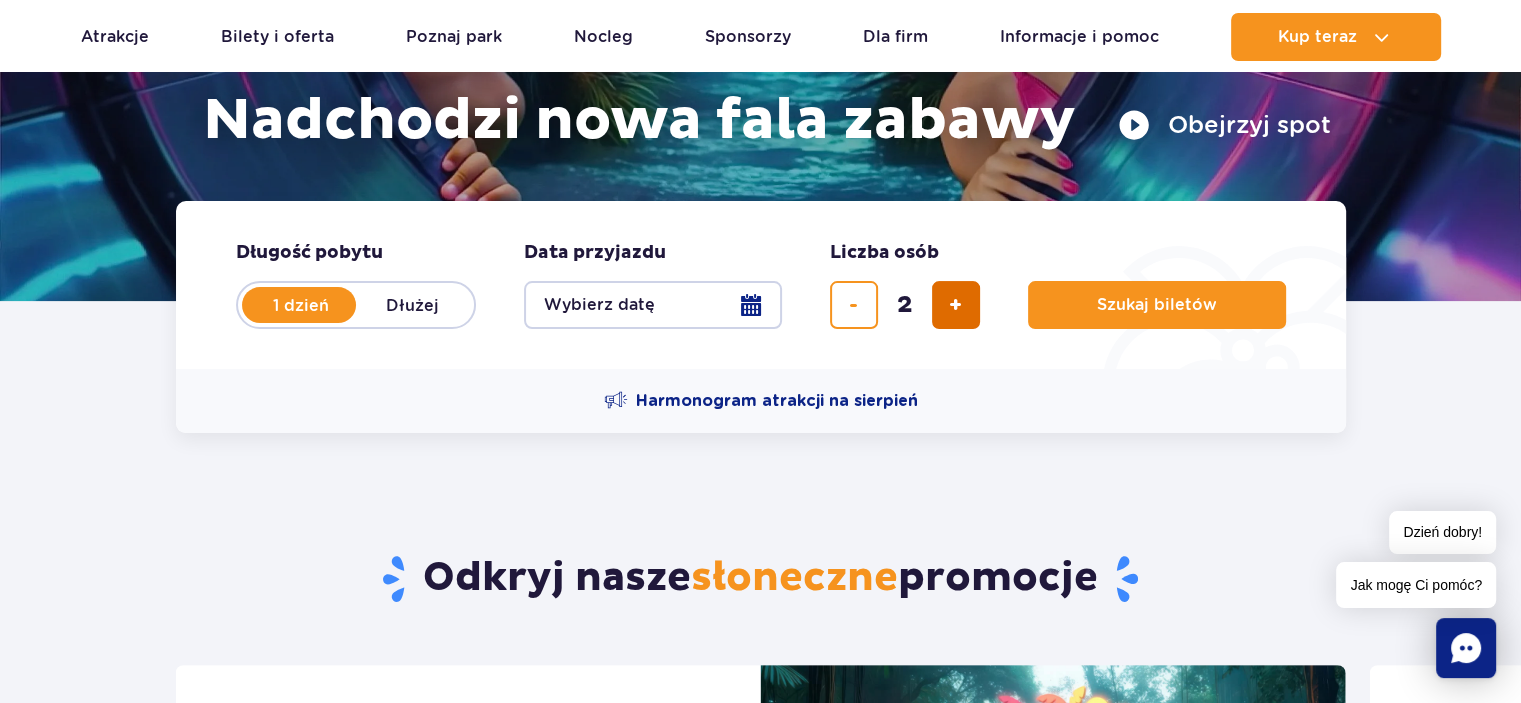 click at bounding box center (956, 305) 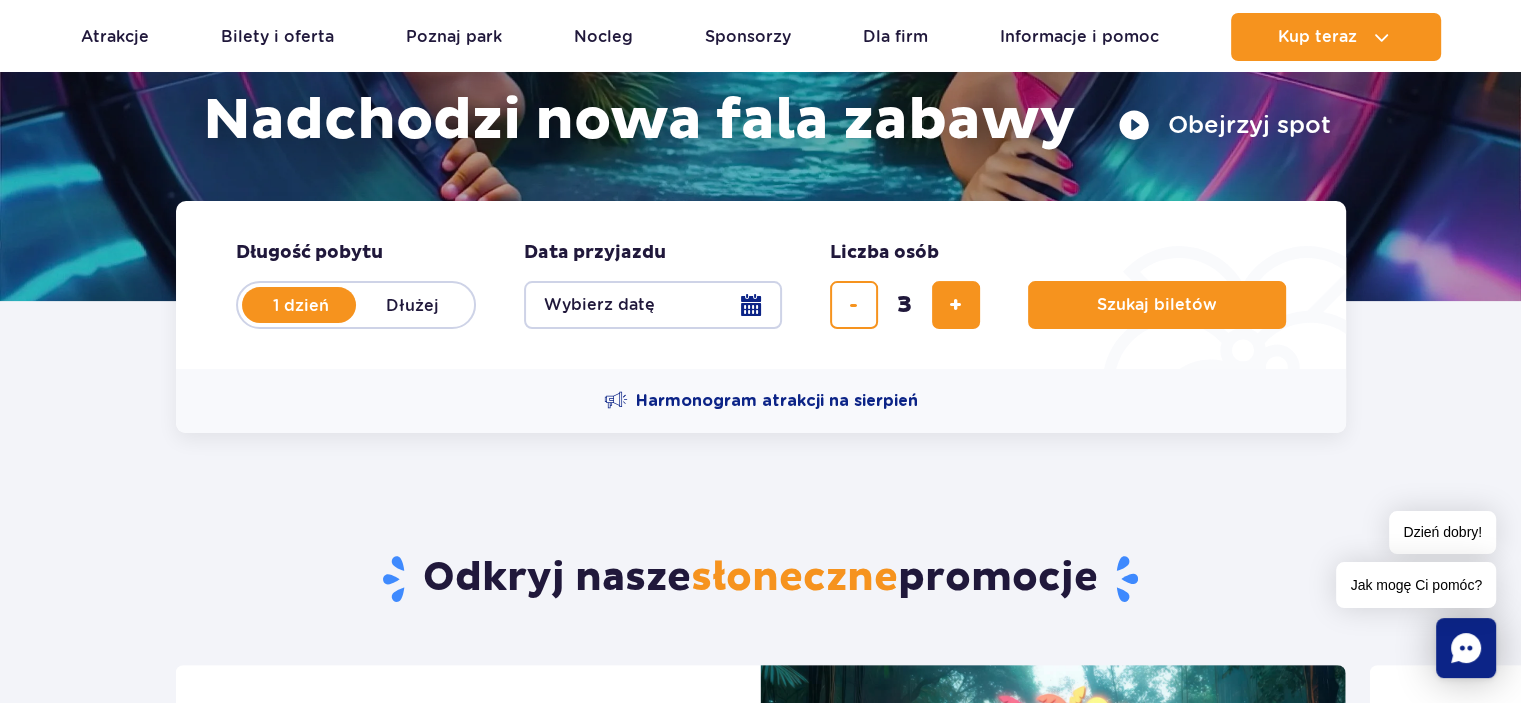click on "Wybierz datę" at bounding box center (653, 305) 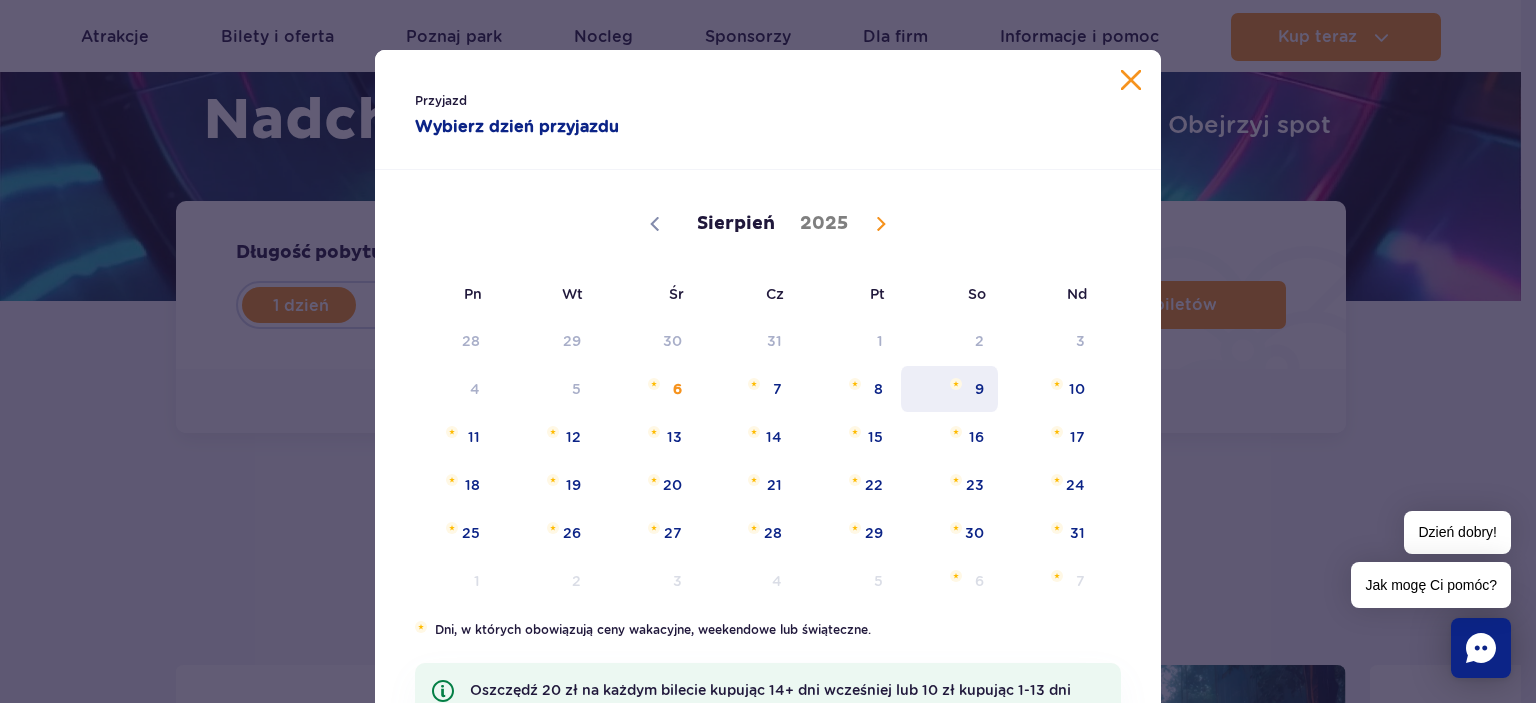 click on "9" at bounding box center (949, 389) 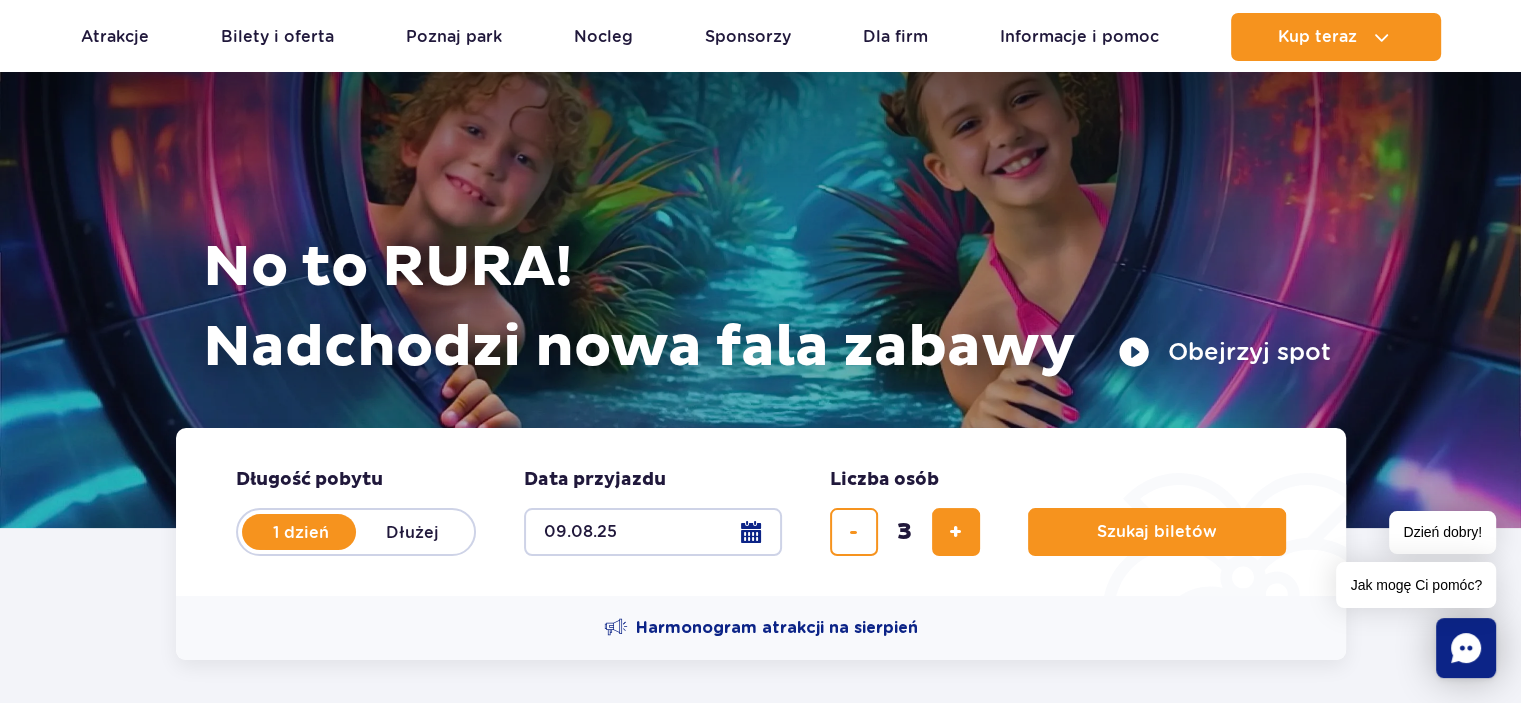 scroll, scrollTop: 410, scrollLeft: 0, axis: vertical 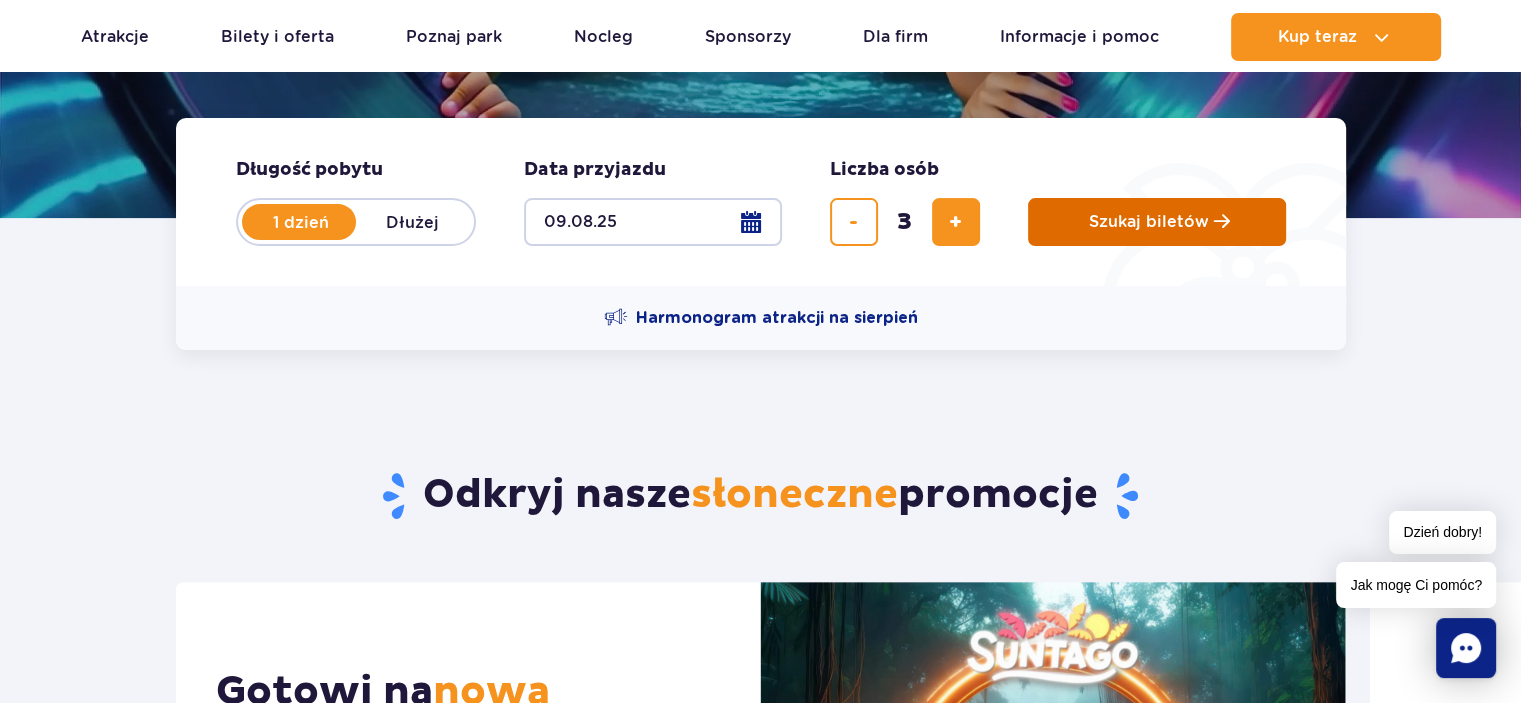 click on "Szukaj biletów" at bounding box center (1149, 222) 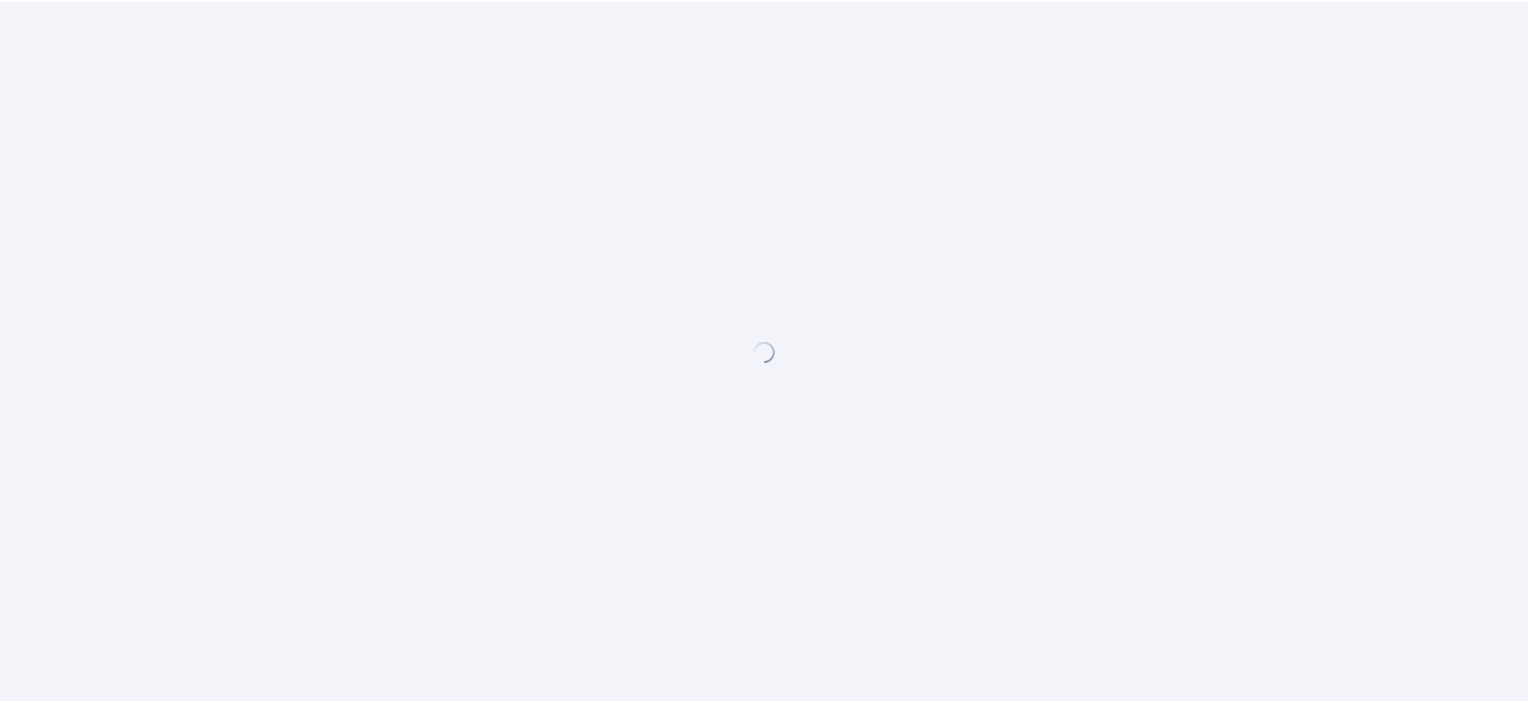 scroll, scrollTop: 0, scrollLeft: 0, axis: both 